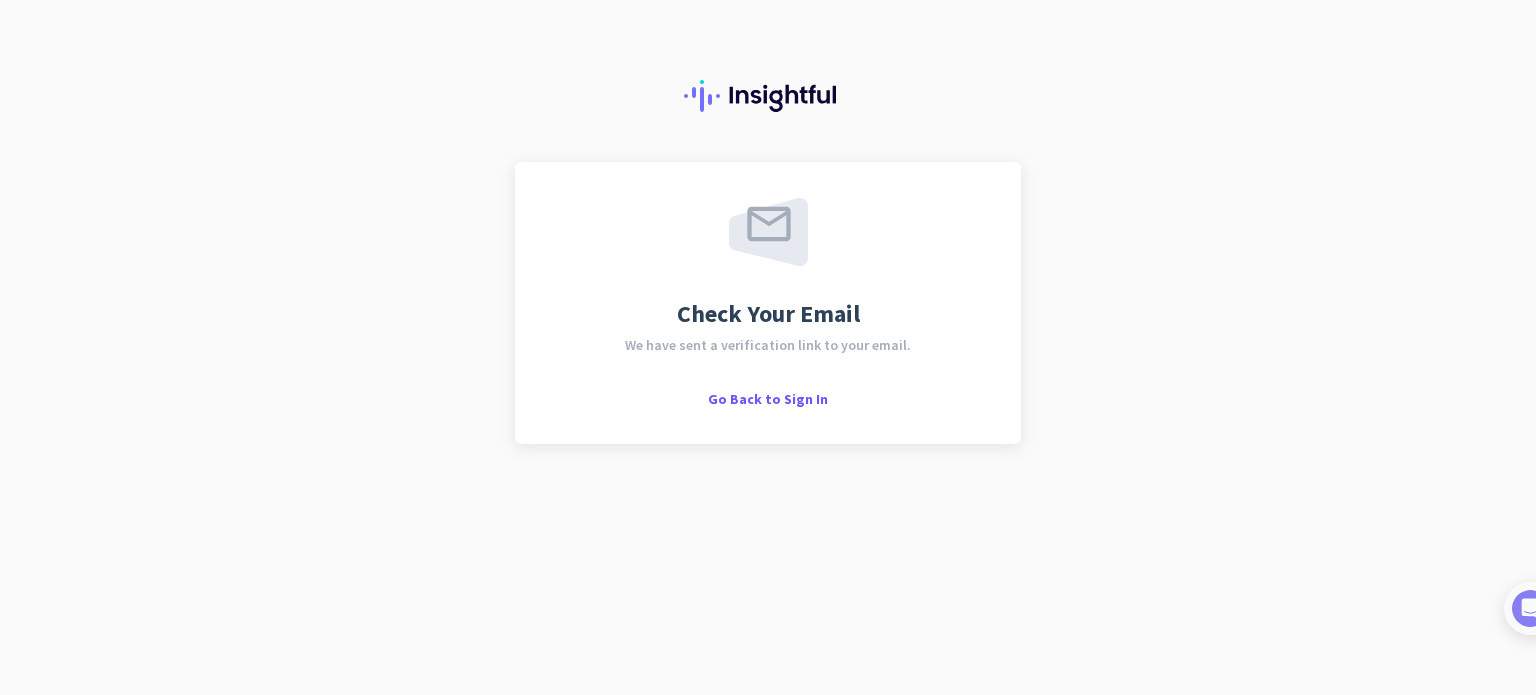 scroll, scrollTop: 0, scrollLeft: 0, axis: both 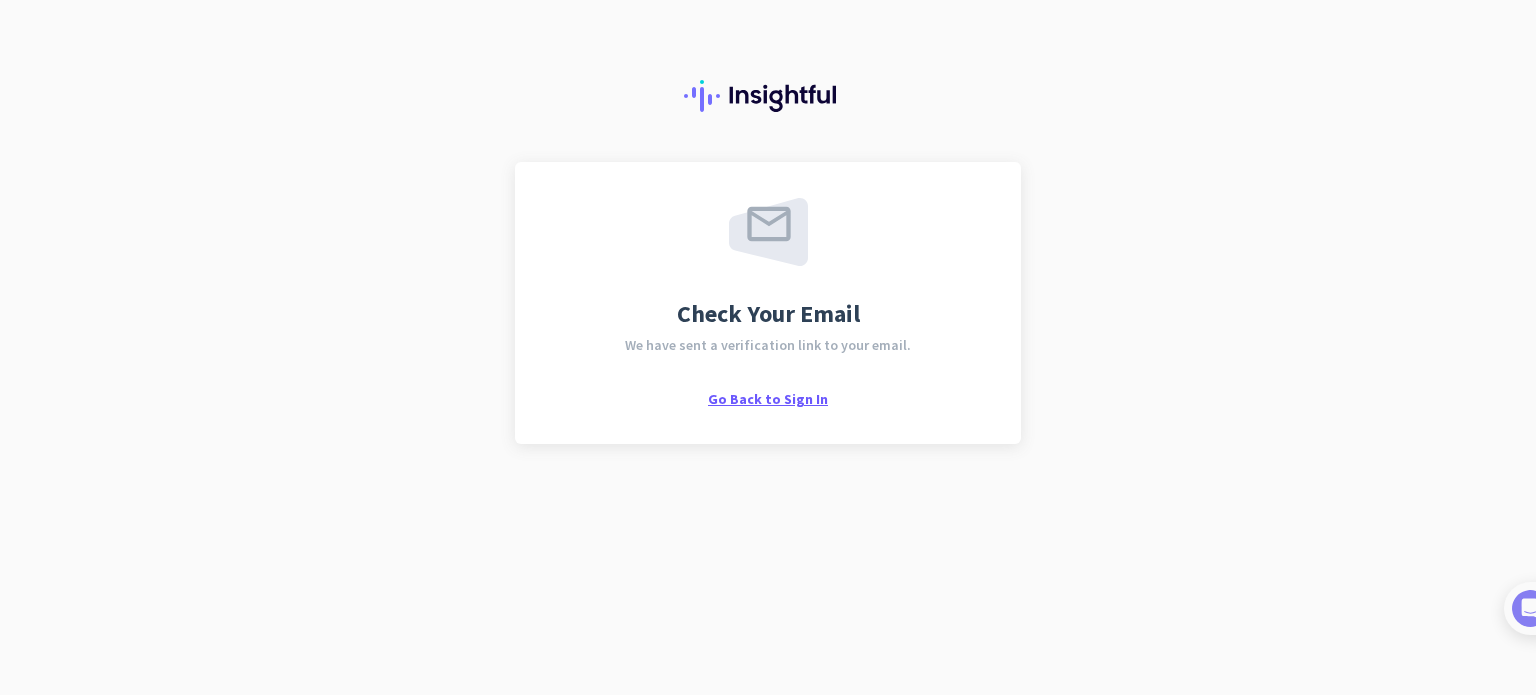 click on "Go Back to Sign In" 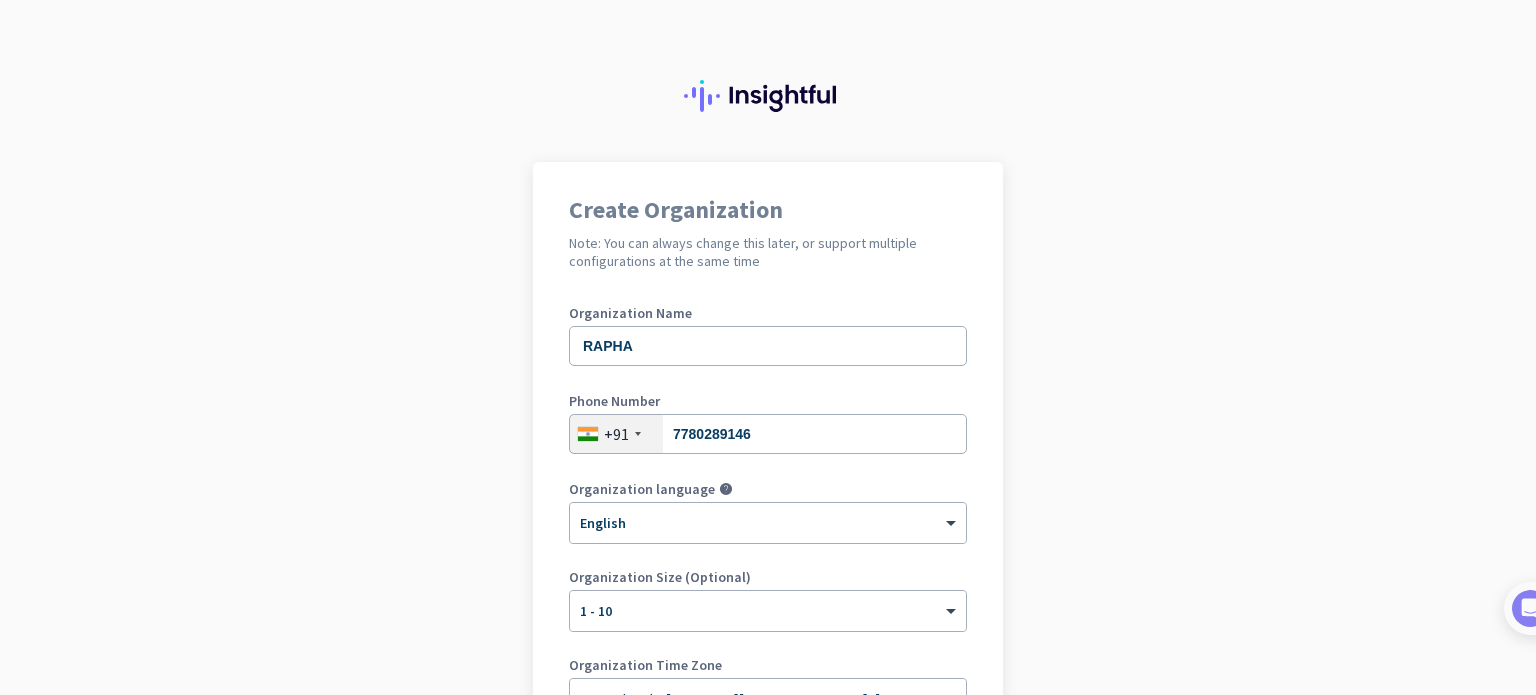 scroll, scrollTop: 0, scrollLeft: 0, axis: both 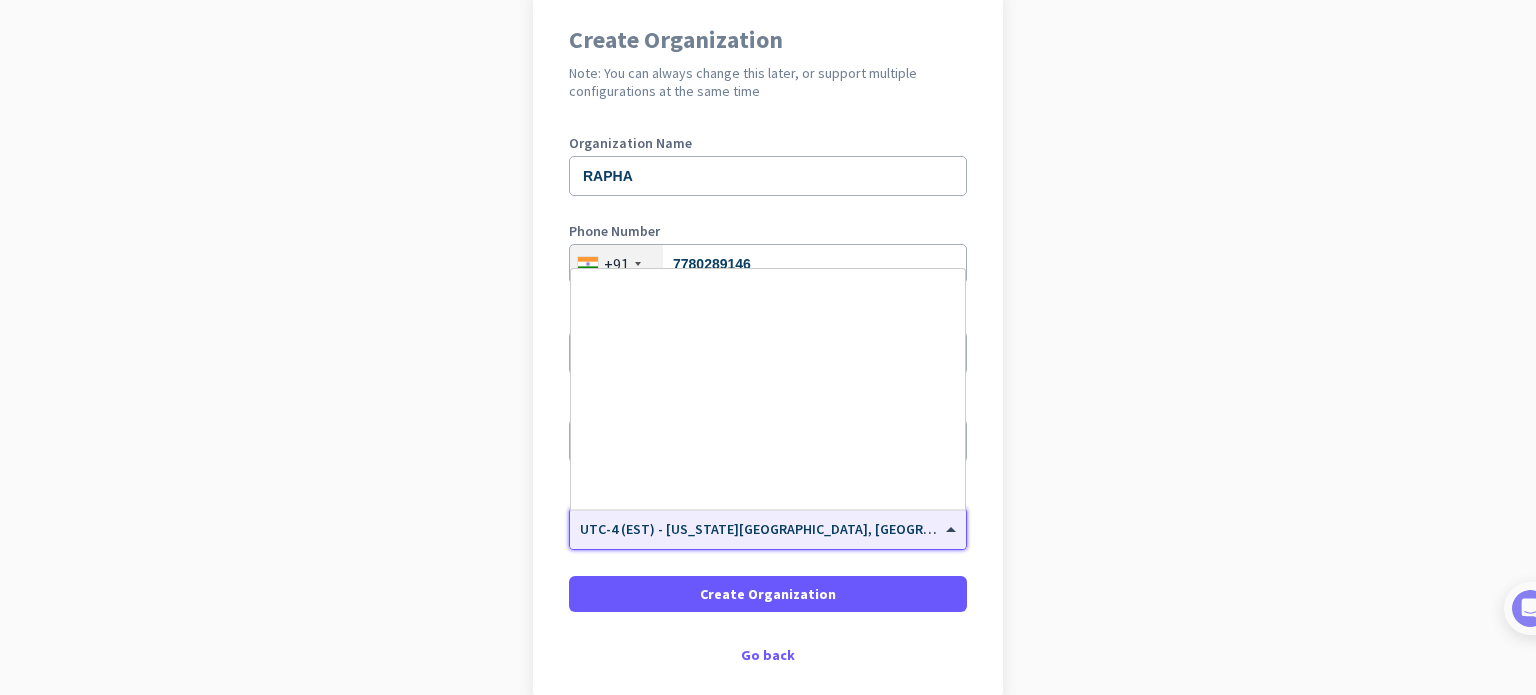 click 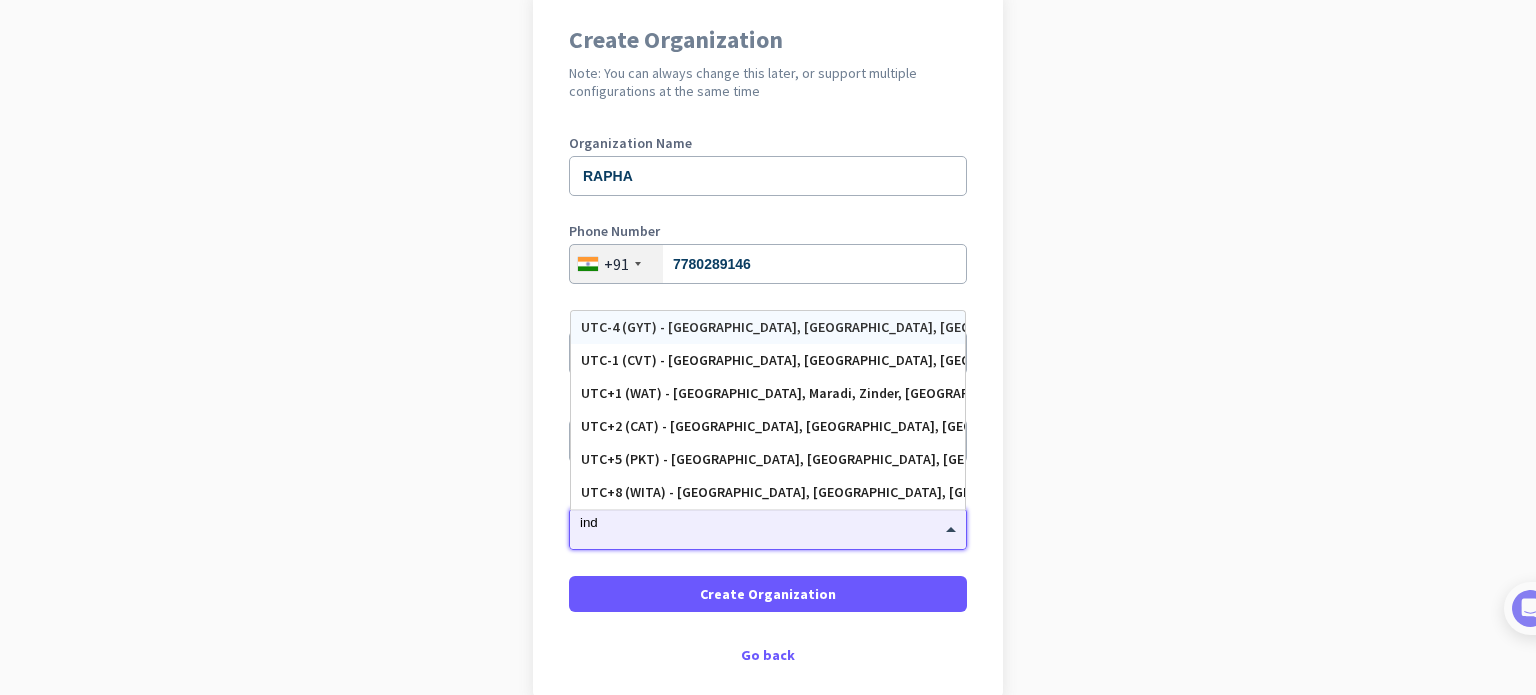 scroll, scrollTop: 0, scrollLeft: 0, axis: both 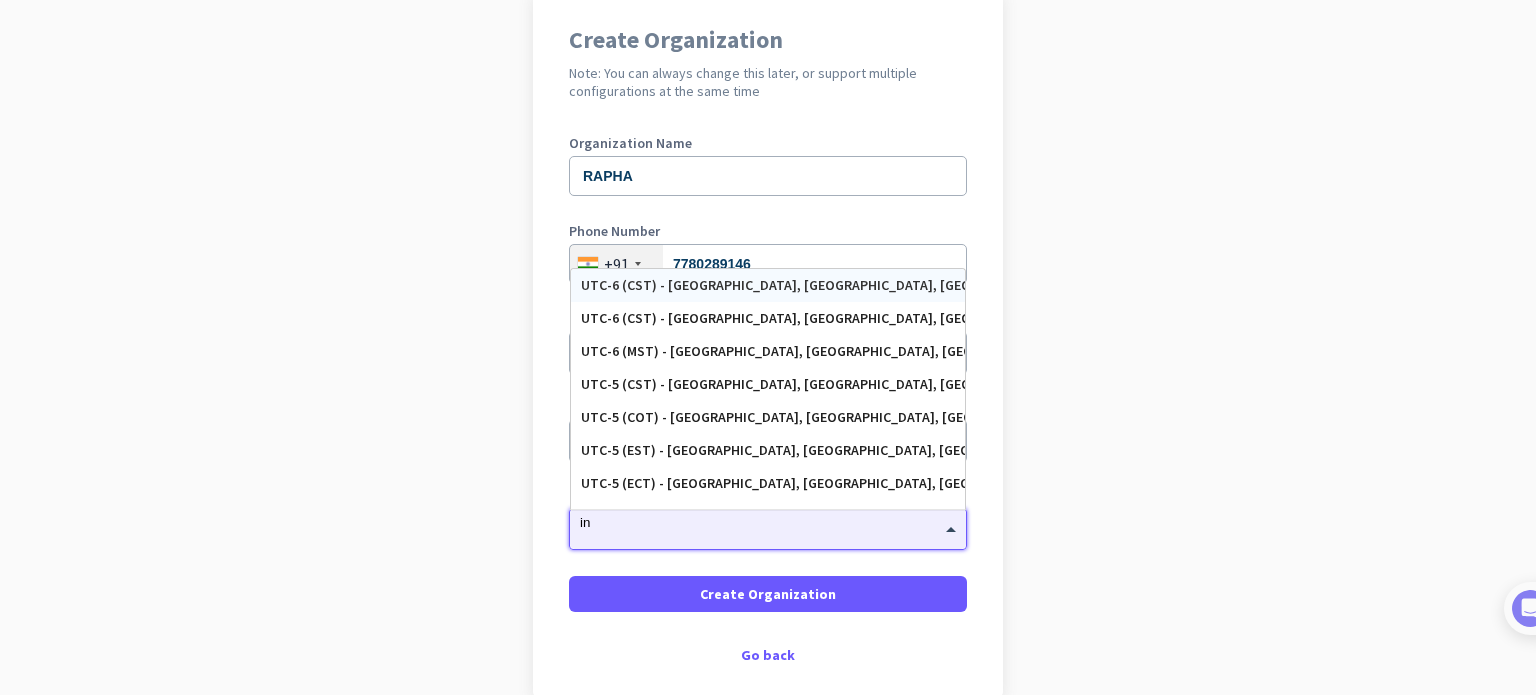 type on "i" 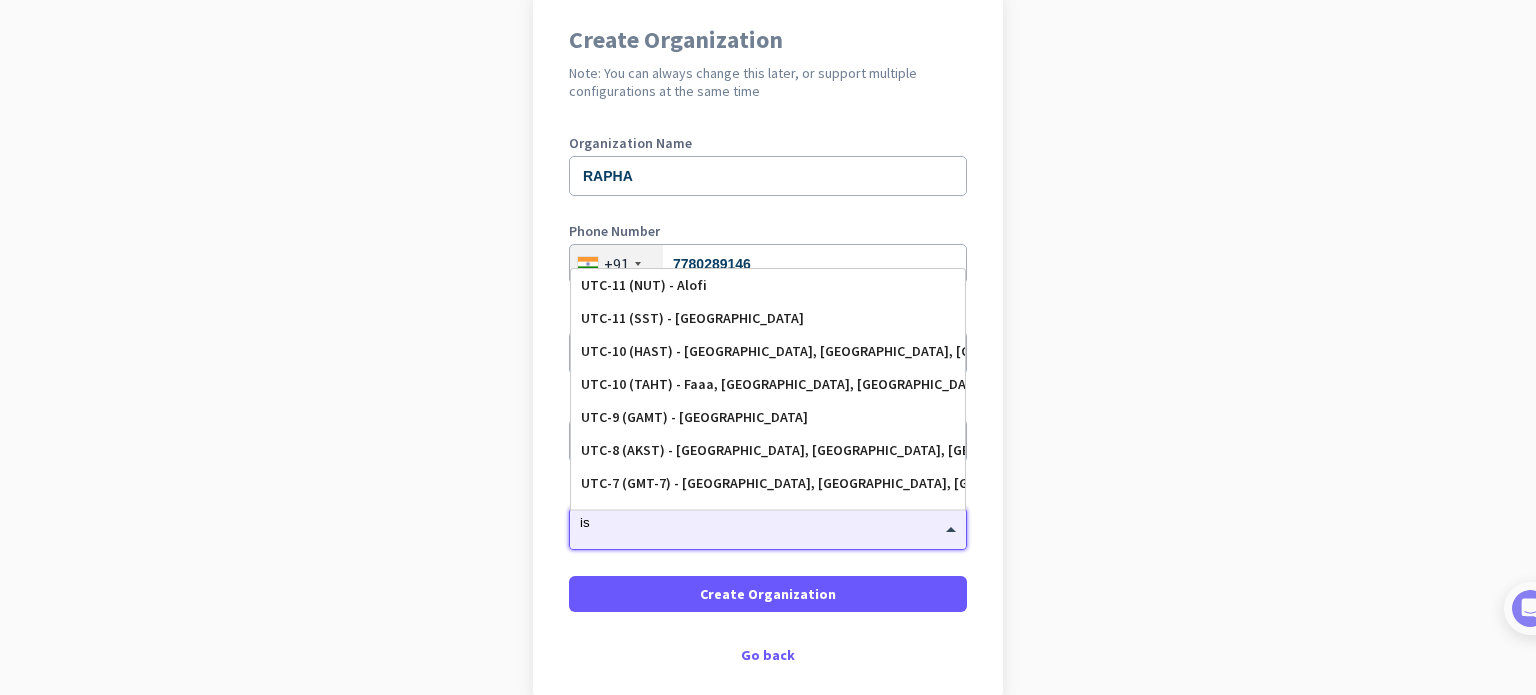 type on "ist" 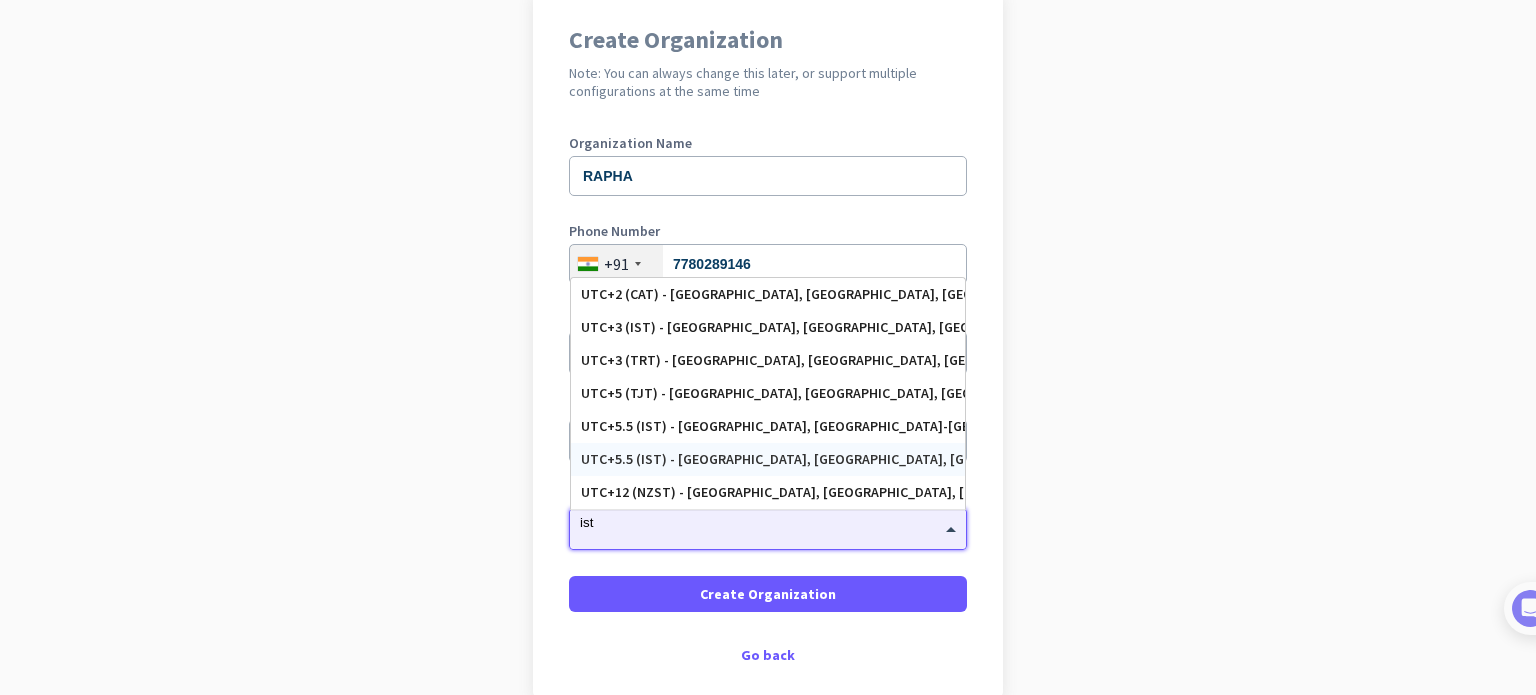 click on "UTC+5.5 (IST) - Mumbai, Delhi, Bengaluru, Hyderābād" at bounding box center (768, 459) 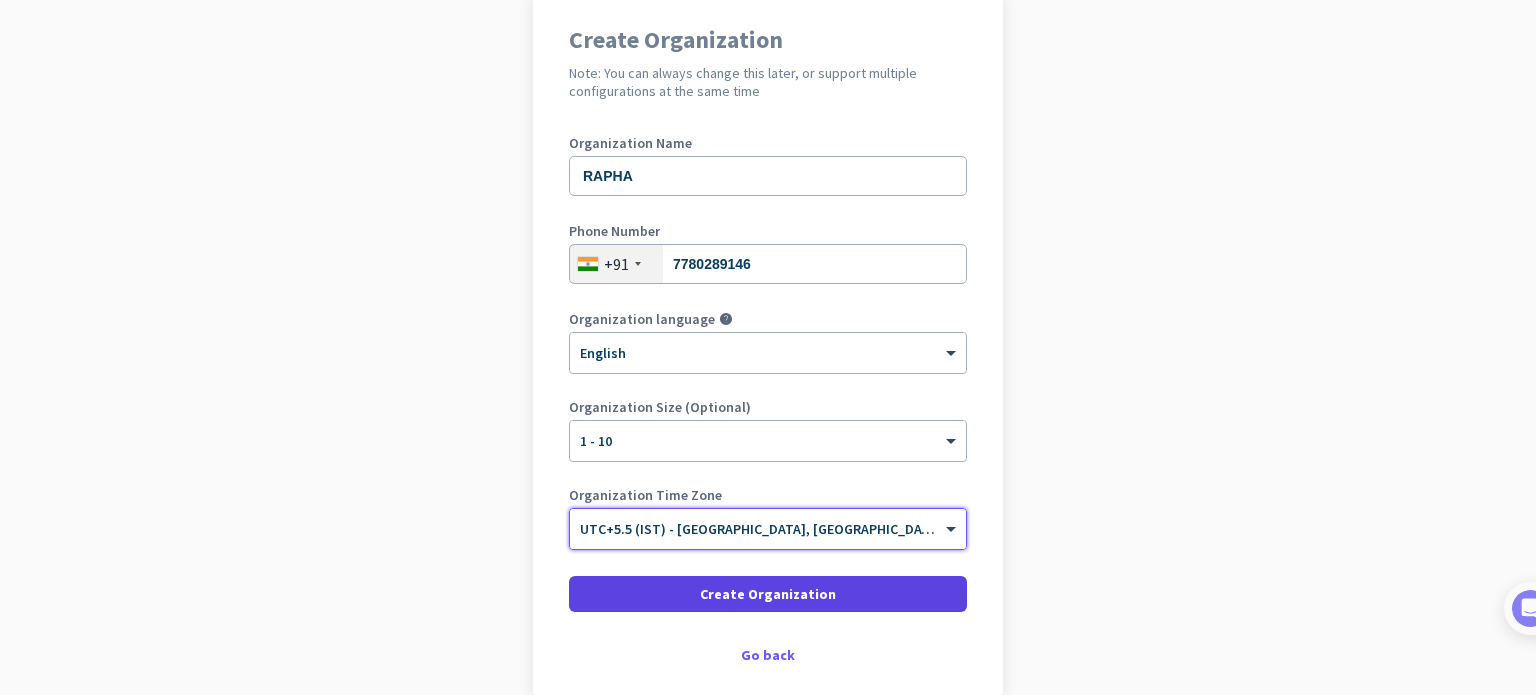 scroll, scrollTop: 272, scrollLeft: 0, axis: vertical 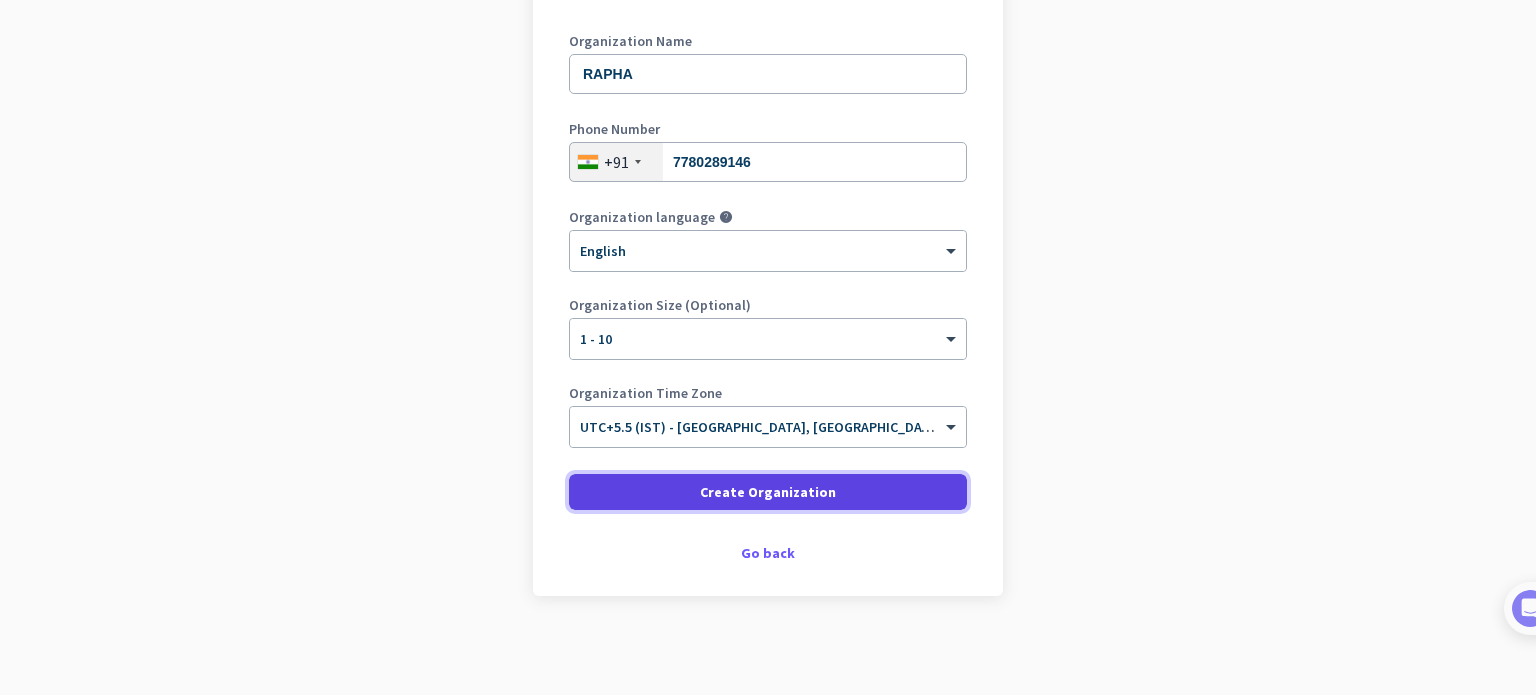click on "Create Organization" 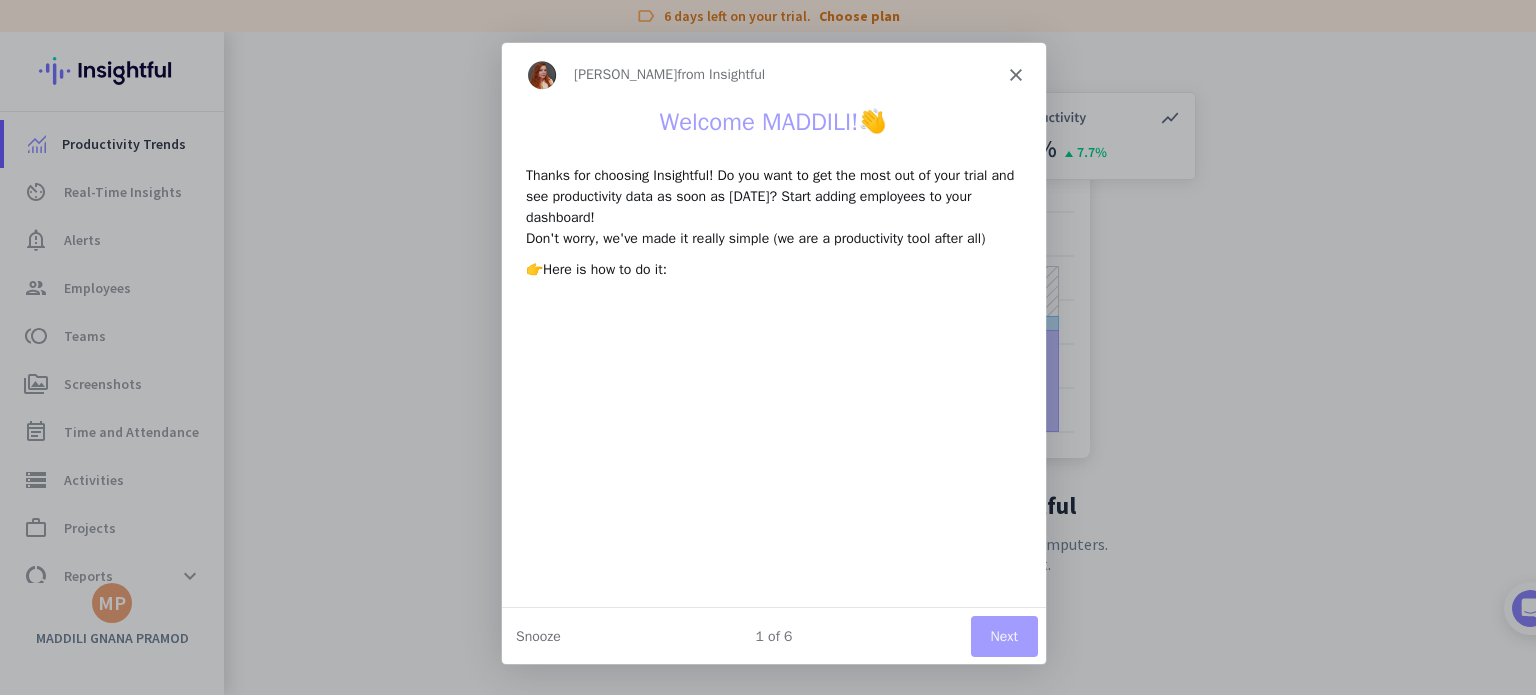 scroll, scrollTop: 0, scrollLeft: 0, axis: both 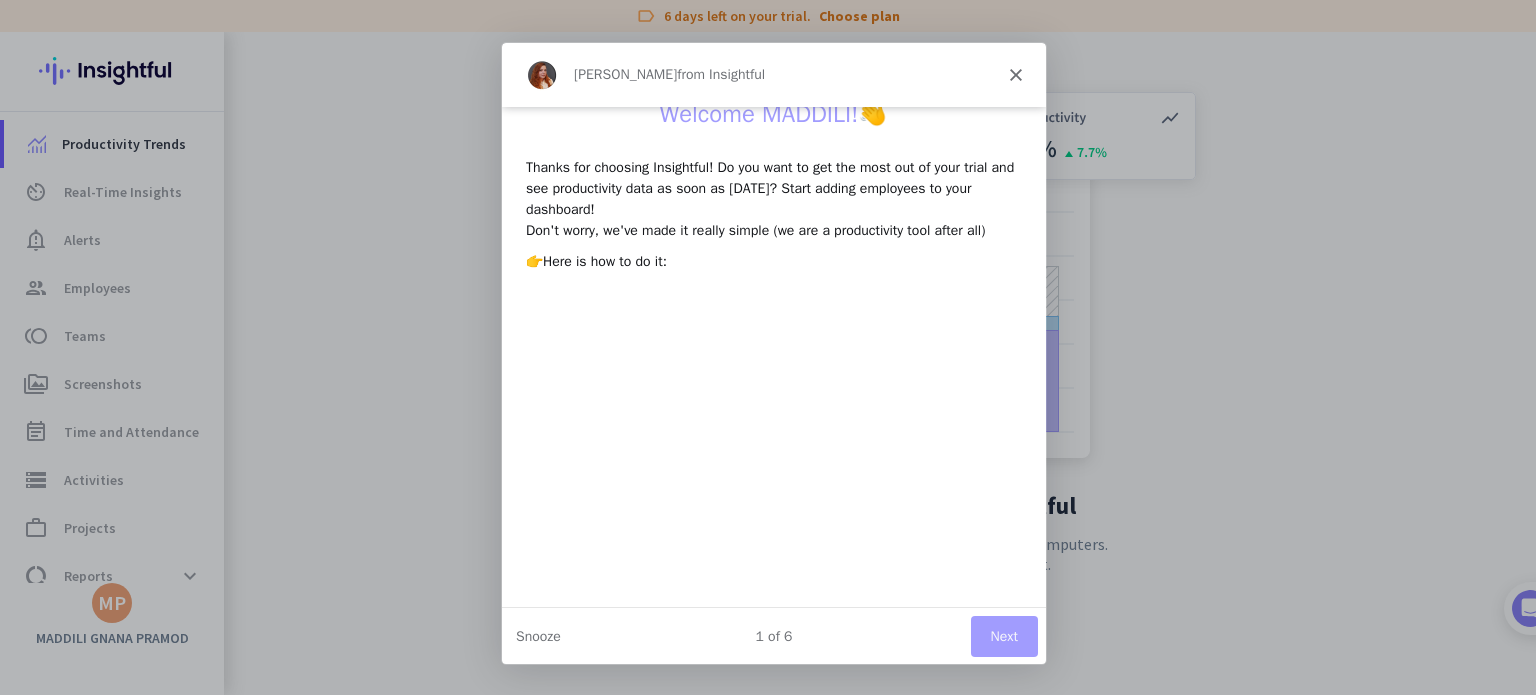 click on "Tamara  from Insightful" at bounding box center (773, 73) 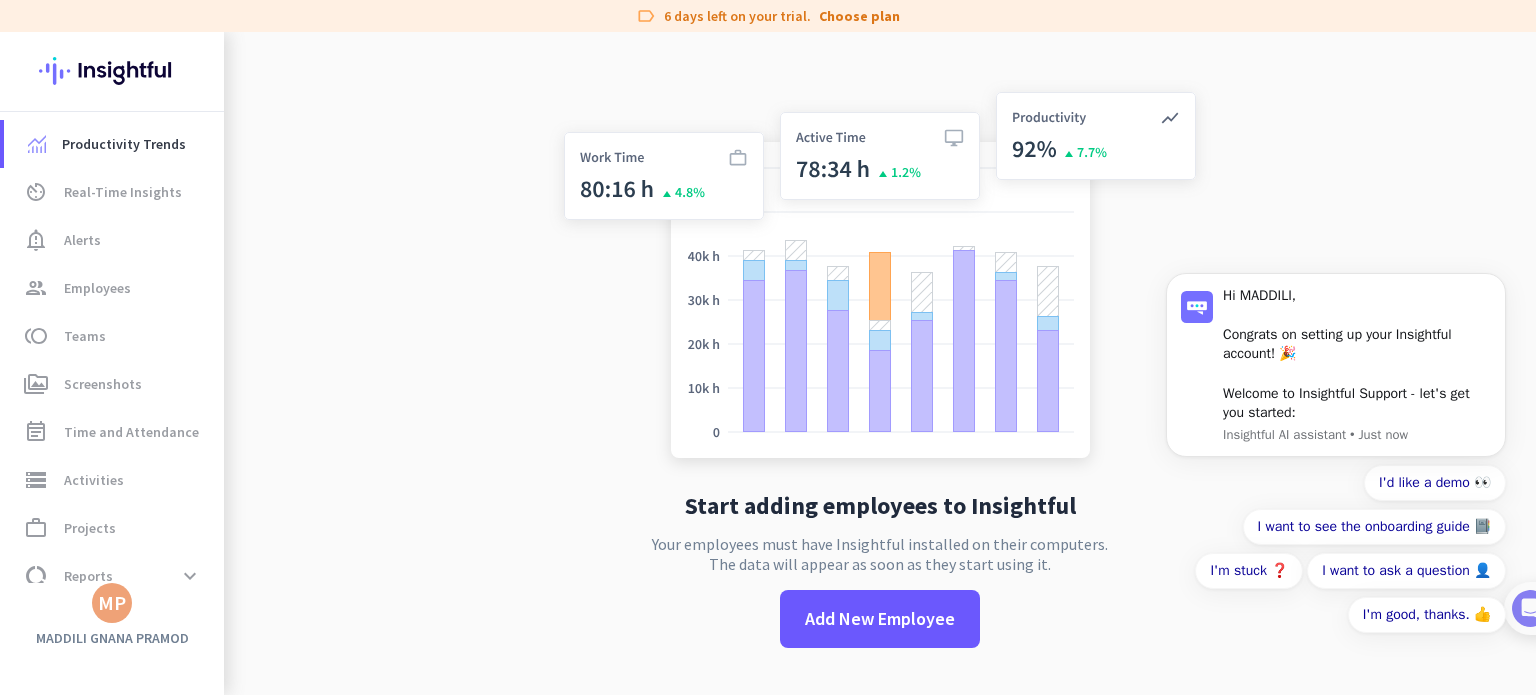 scroll, scrollTop: 0, scrollLeft: 0, axis: both 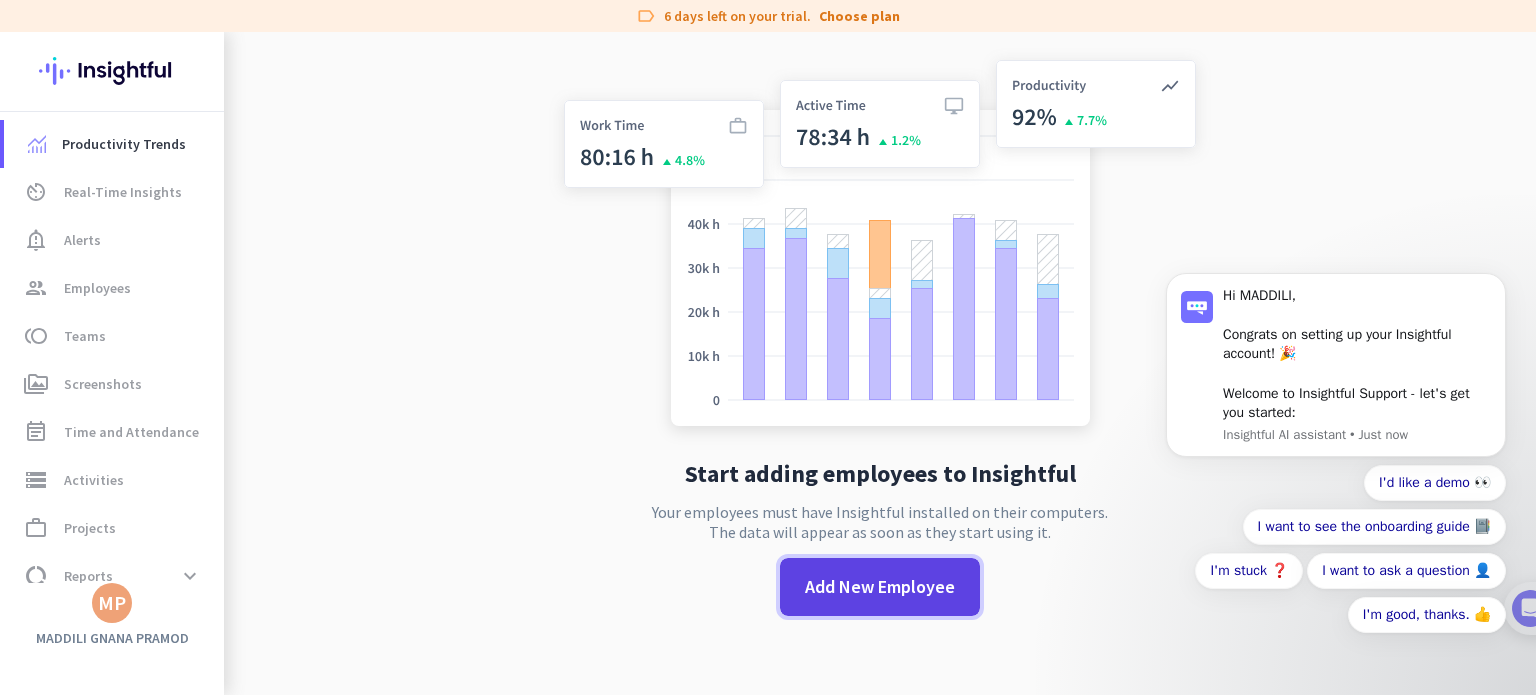 click on "Add New Employee" 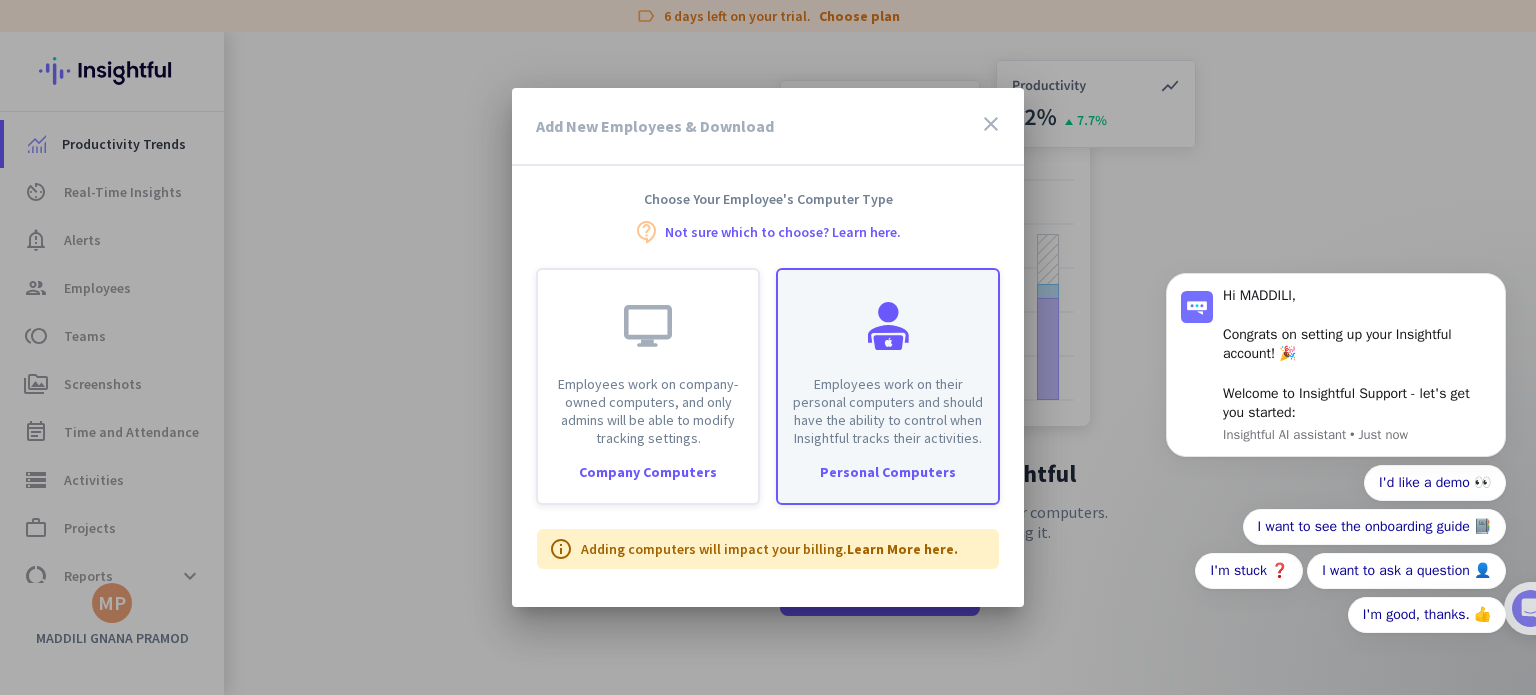 click on "Personal Computers" at bounding box center (888, 472) 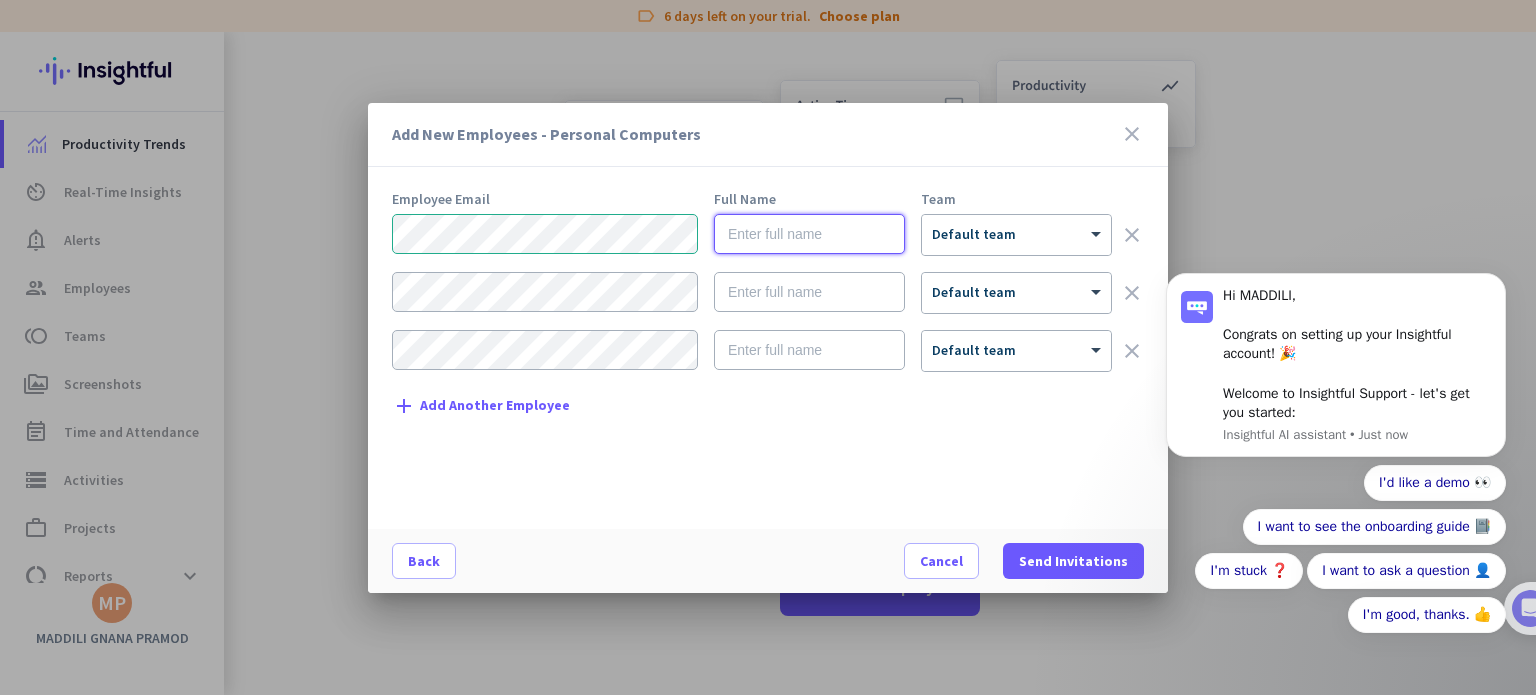 click at bounding box center (809, 234) 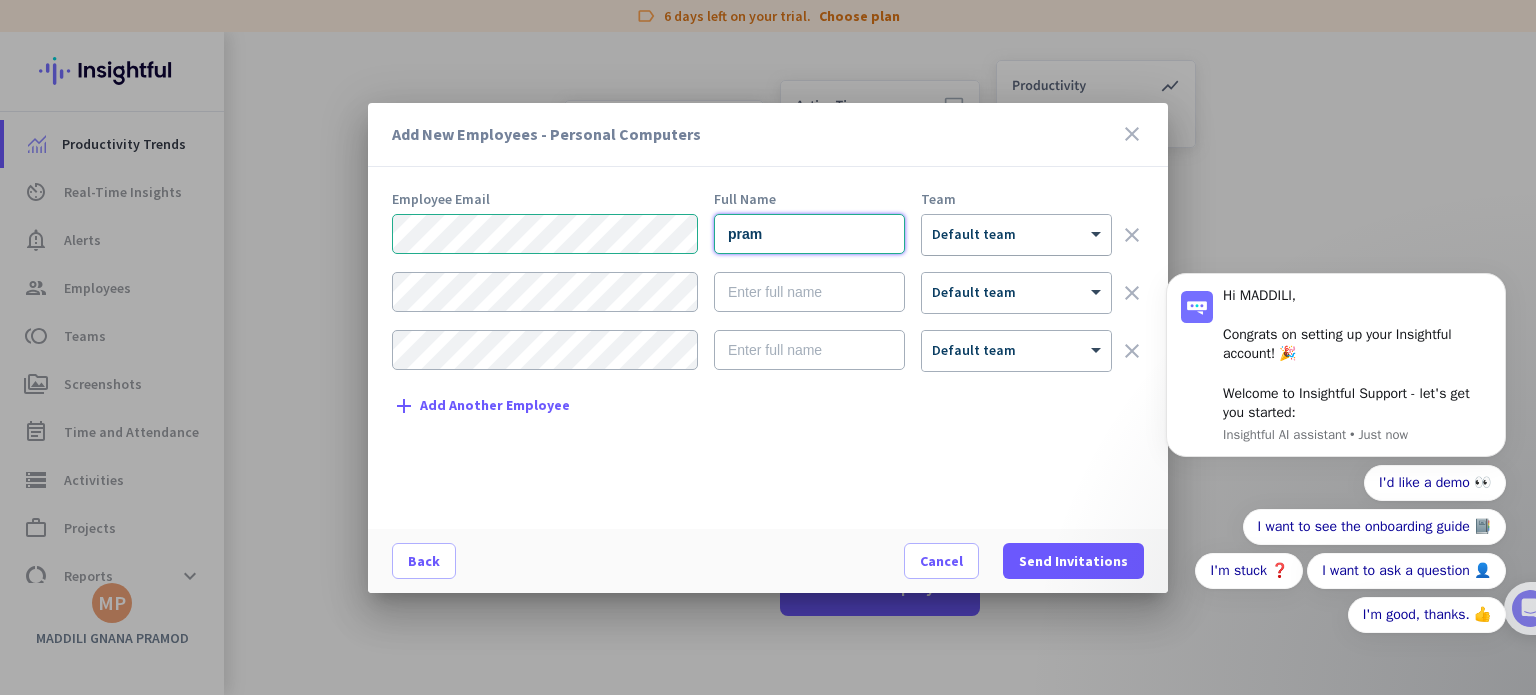 type on "pram" 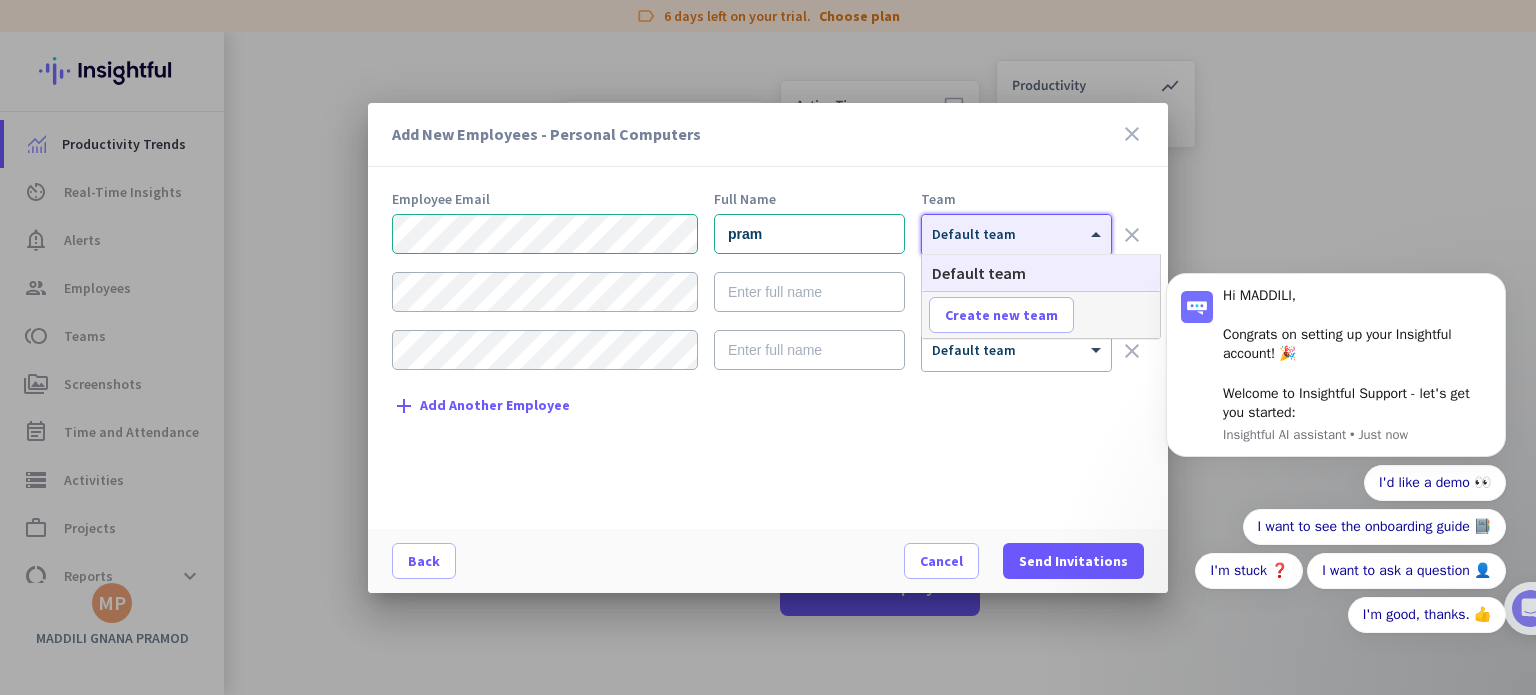 click at bounding box center [1016, 228] 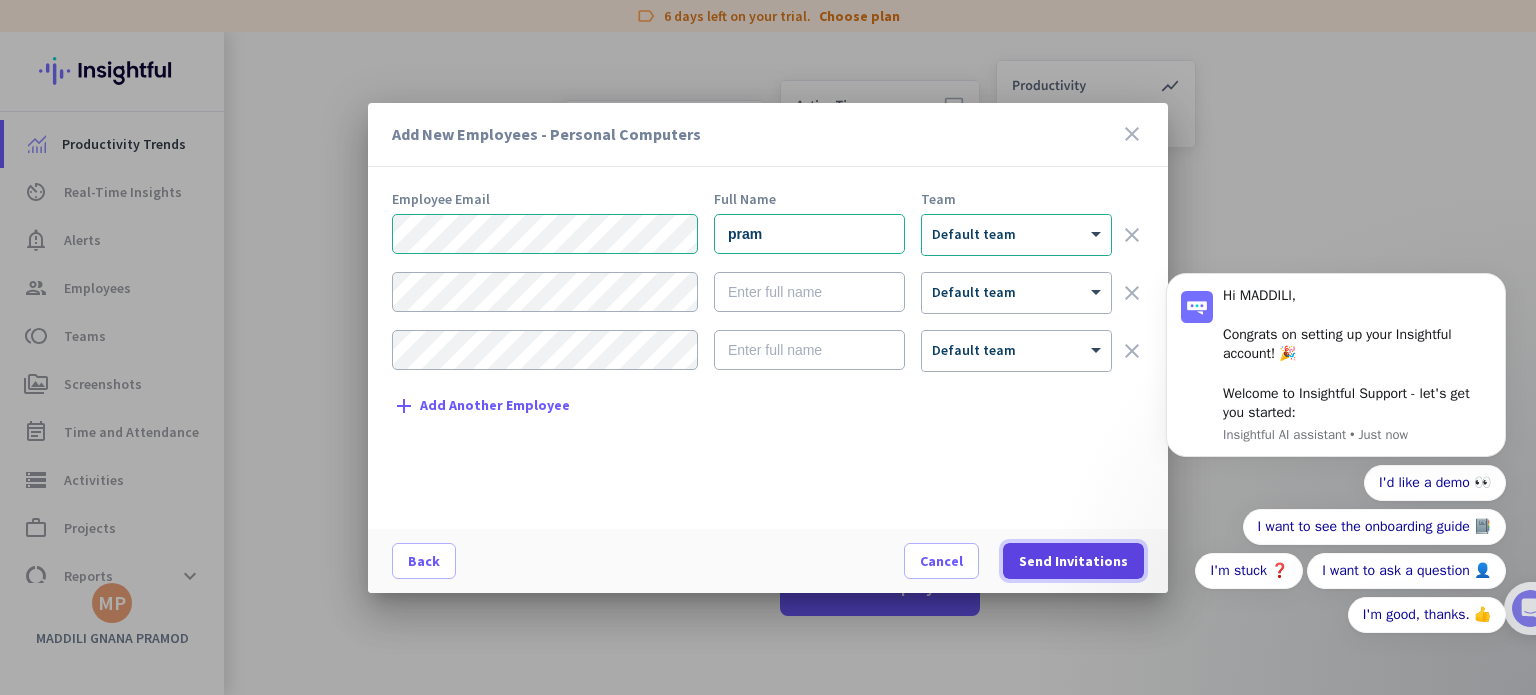 click on "Send Invitations" 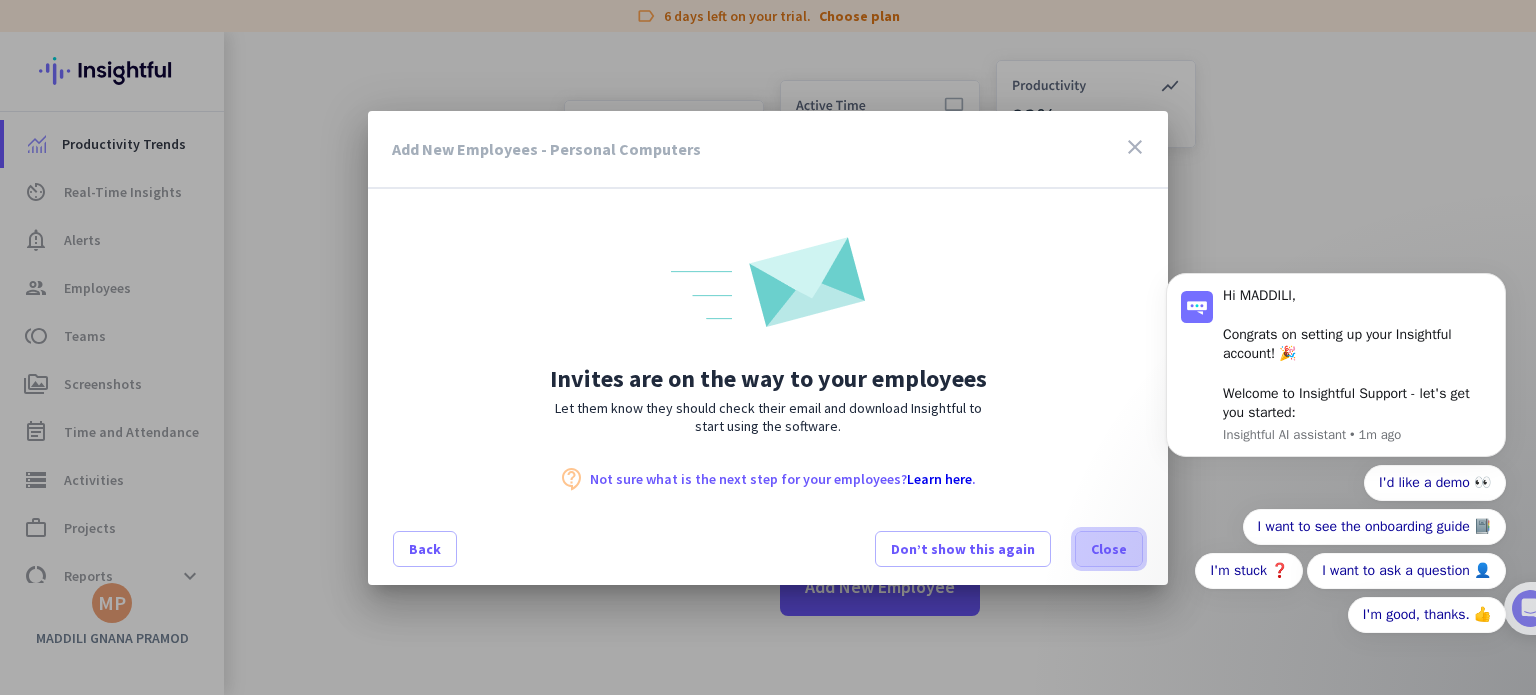 click at bounding box center (1109, 549) 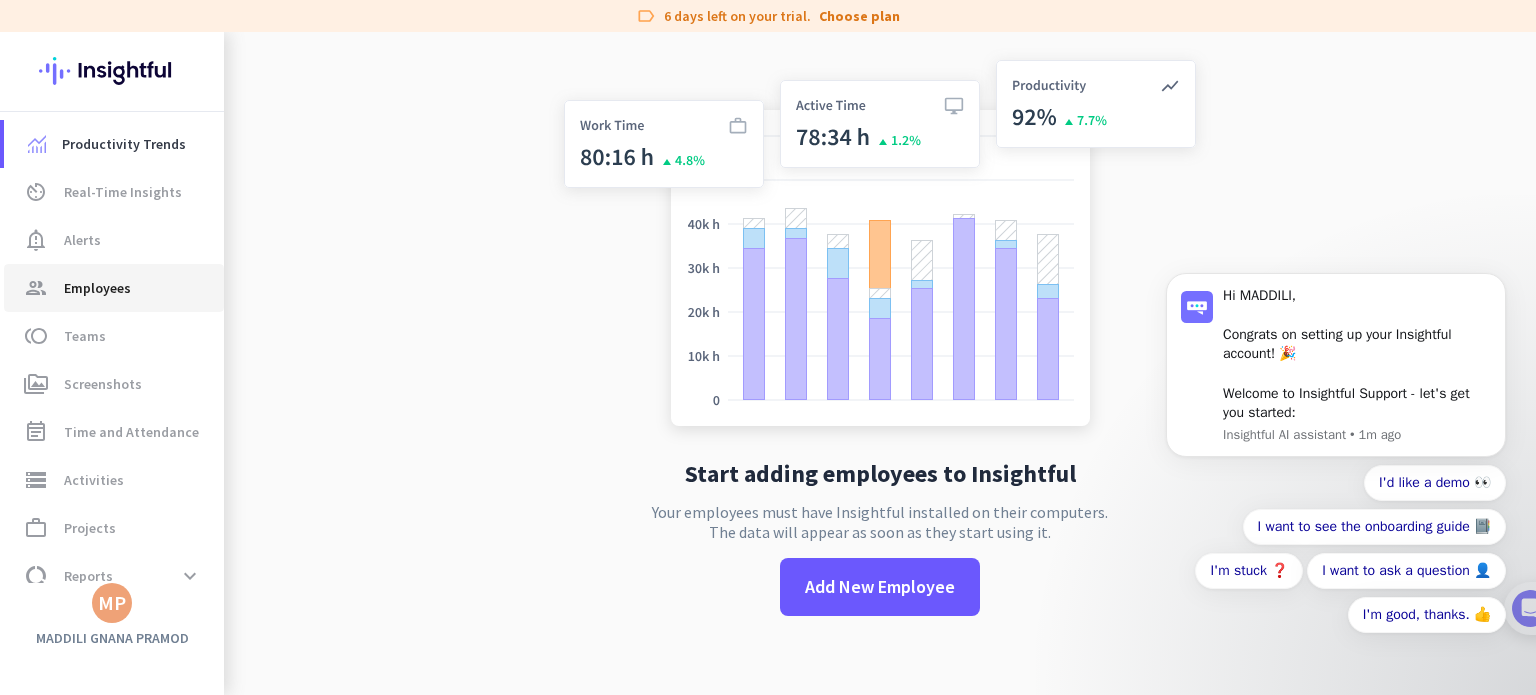 click on "Employees" 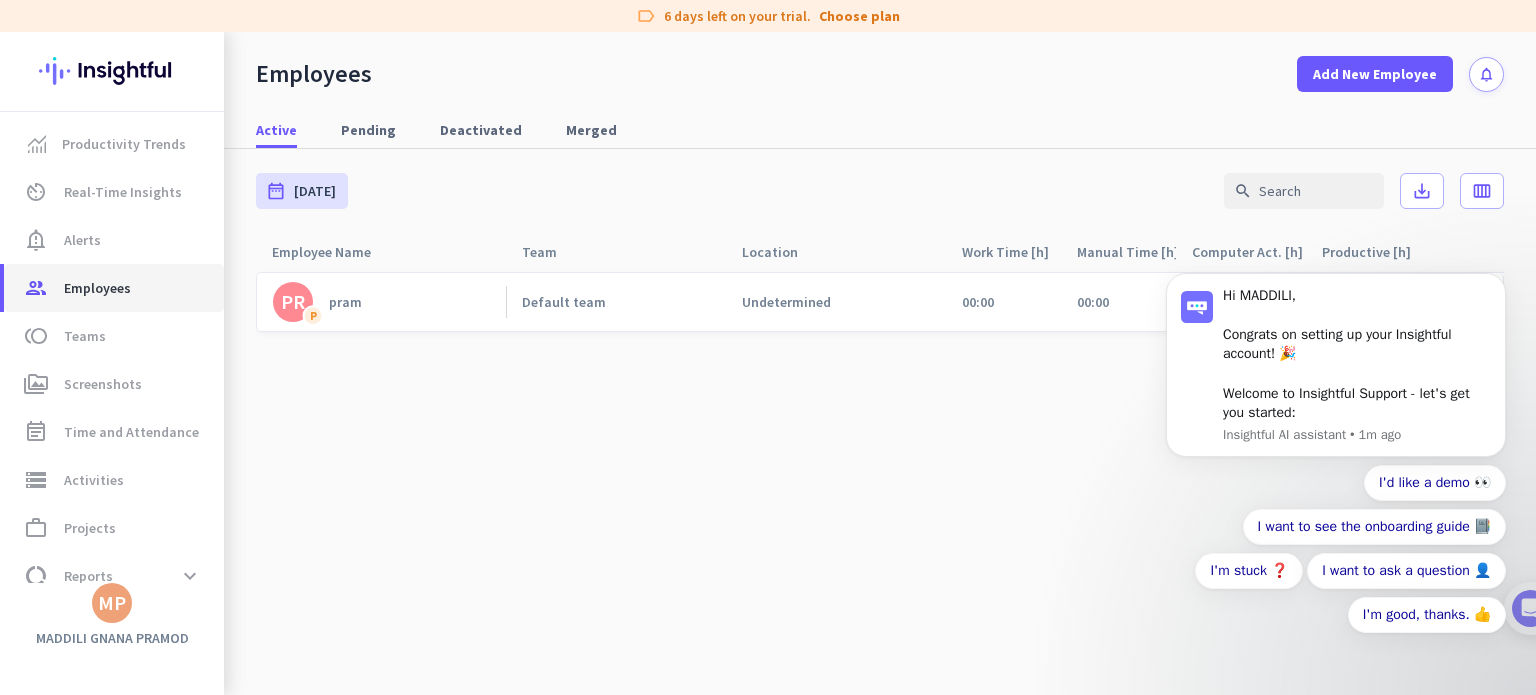 scroll, scrollTop: 0, scrollLeft: 0, axis: both 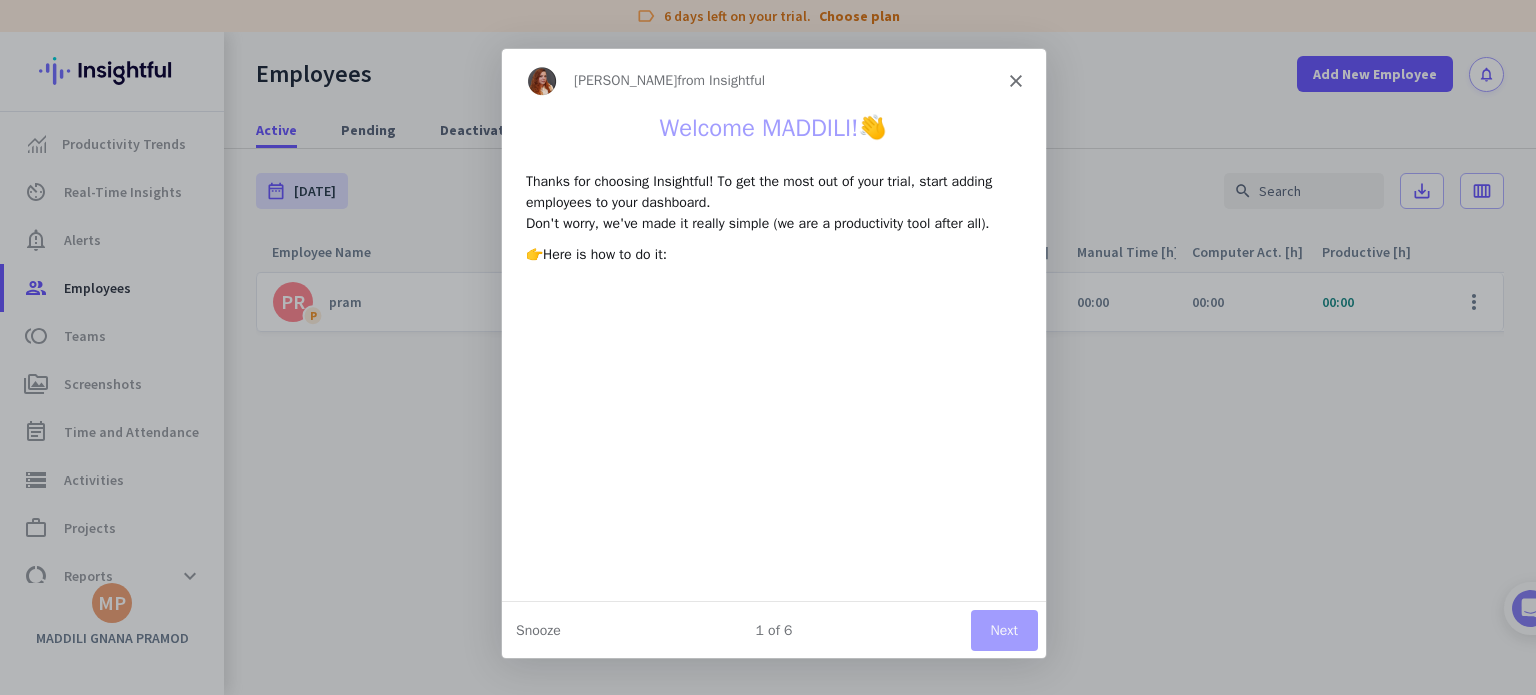 click 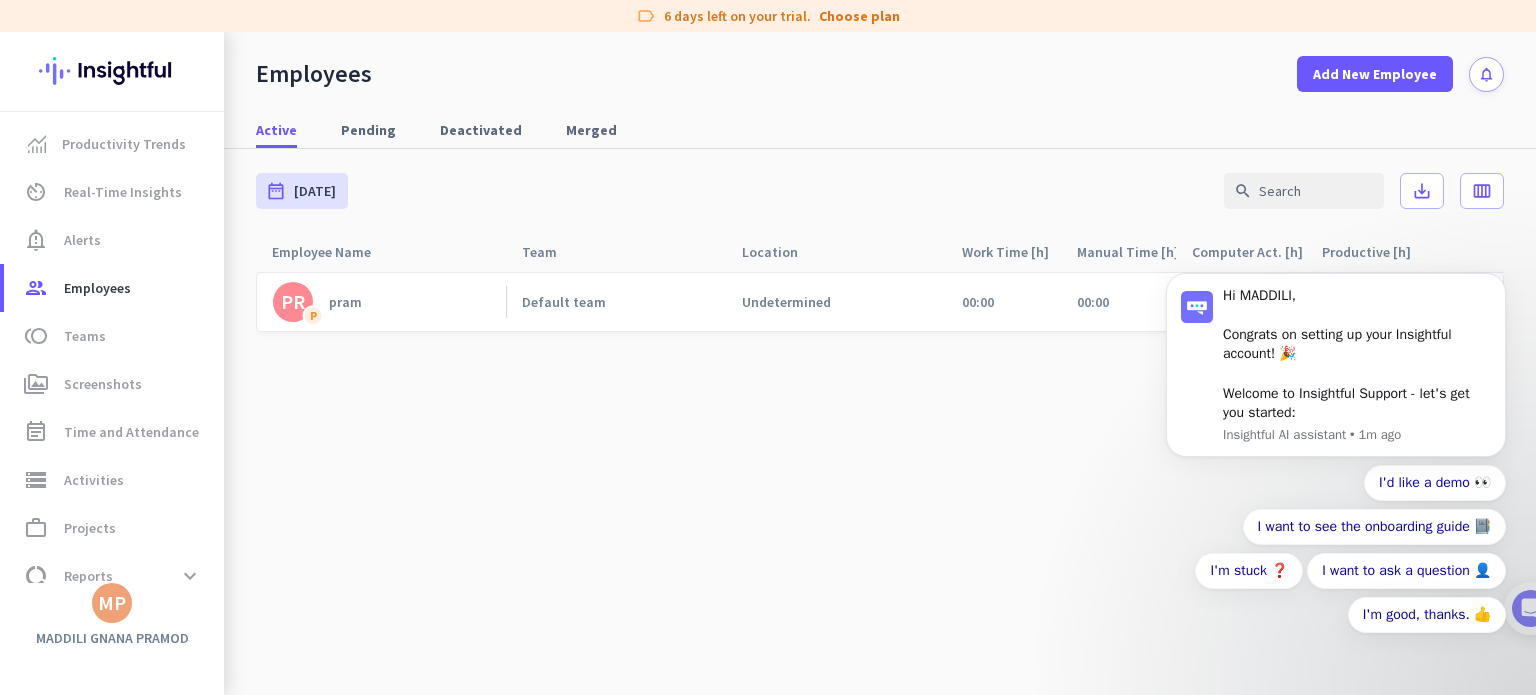 scroll, scrollTop: 0, scrollLeft: 0, axis: both 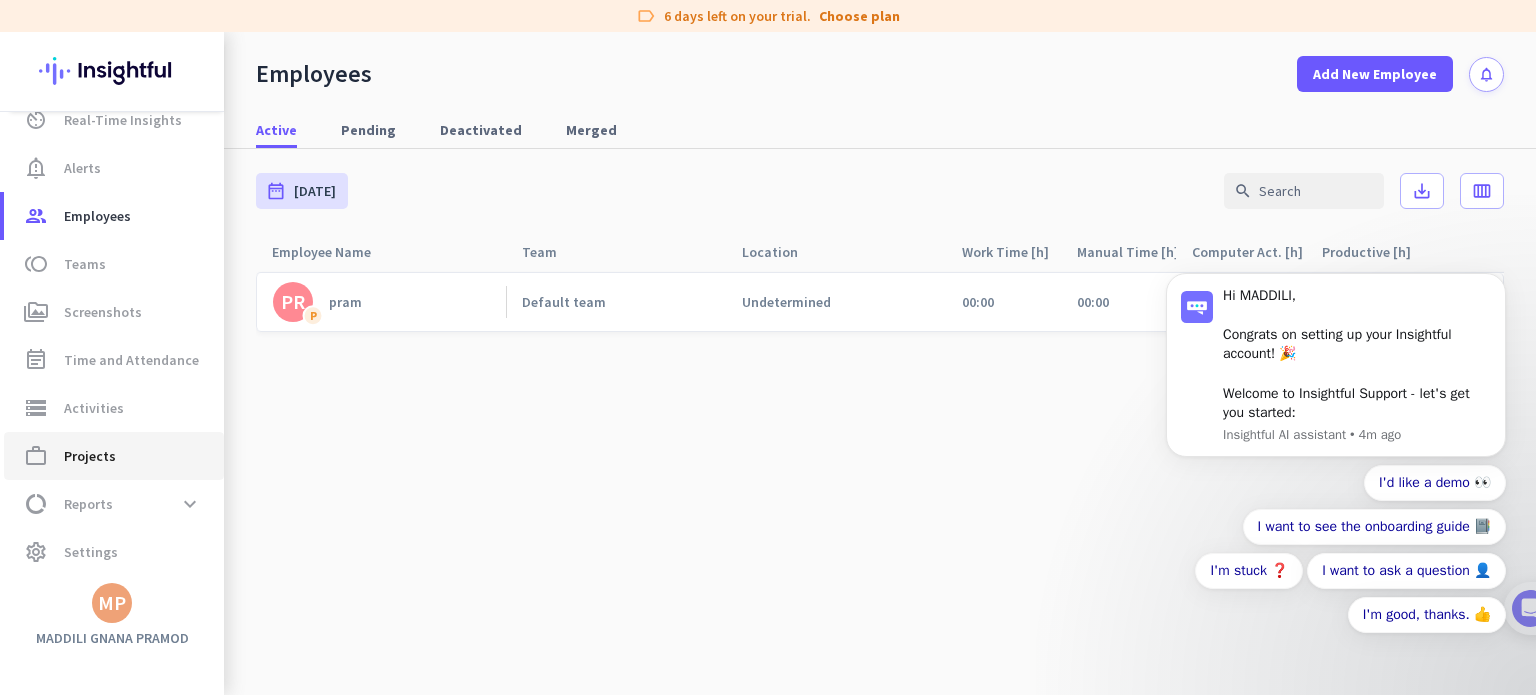click on "Projects" 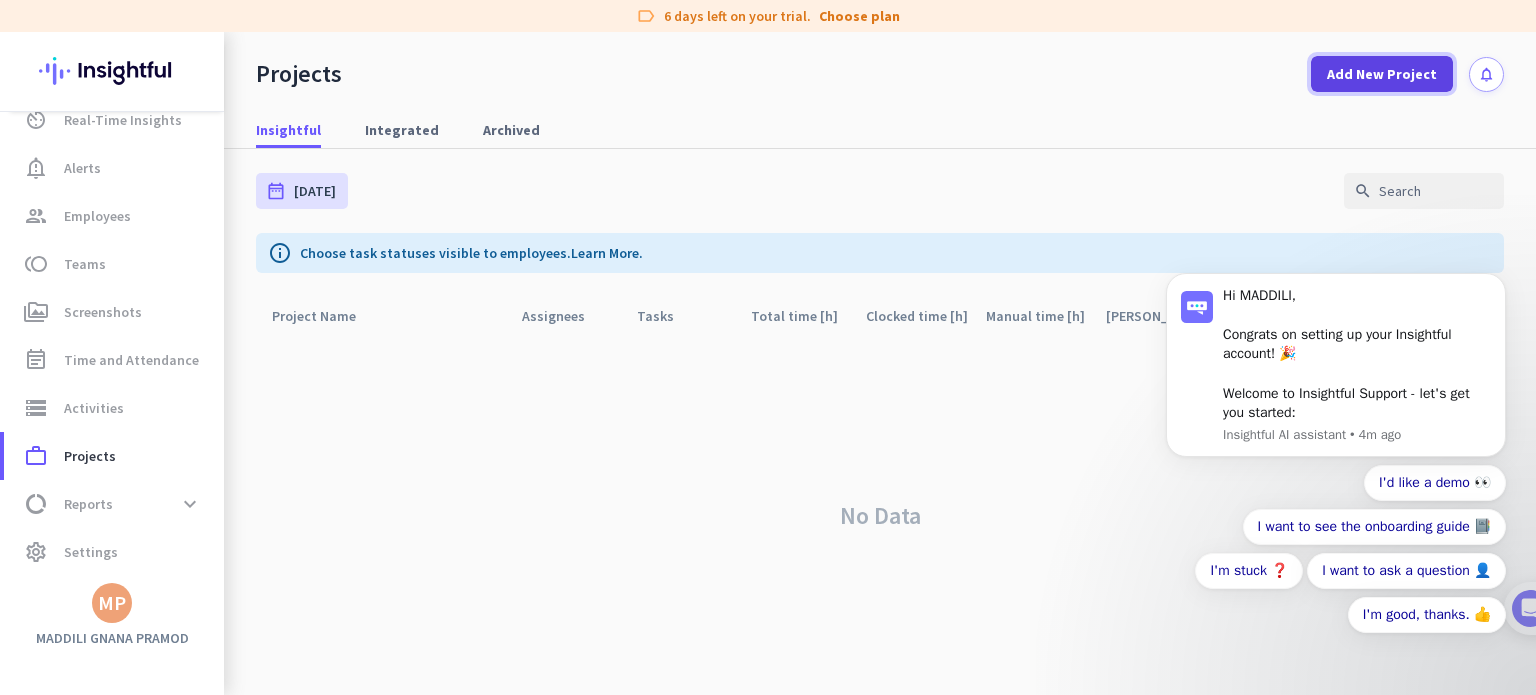 click on "Add New Project" at bounding box center [1382, 74] 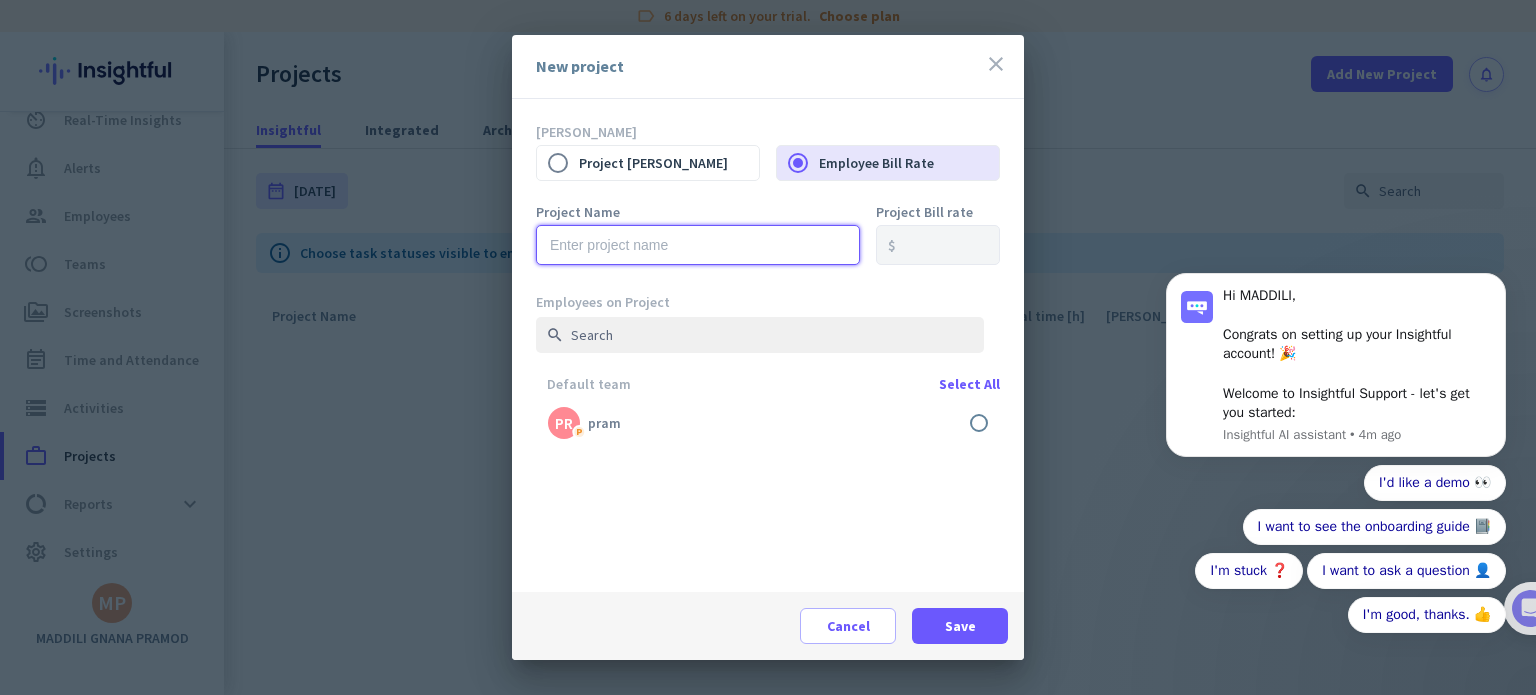 click at bounding box center (698, 245) 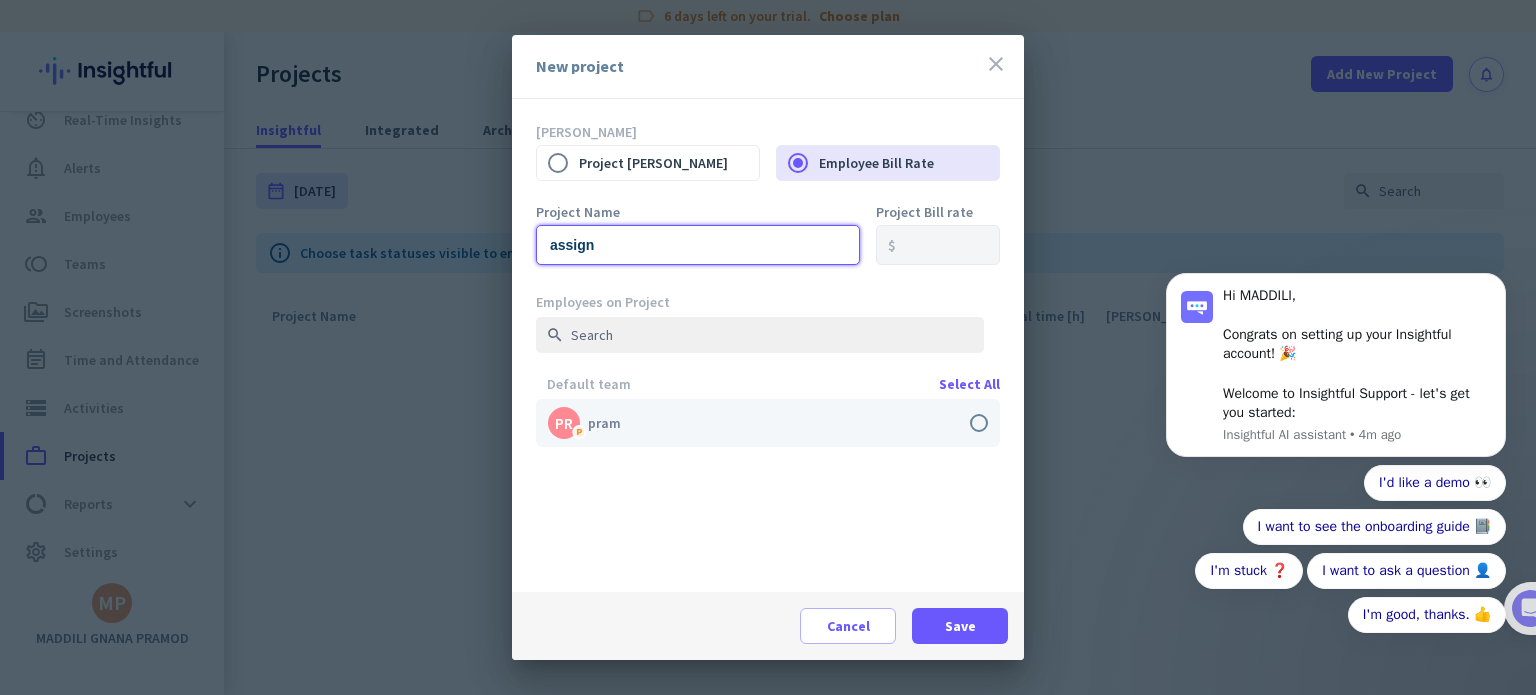 type on "assign" 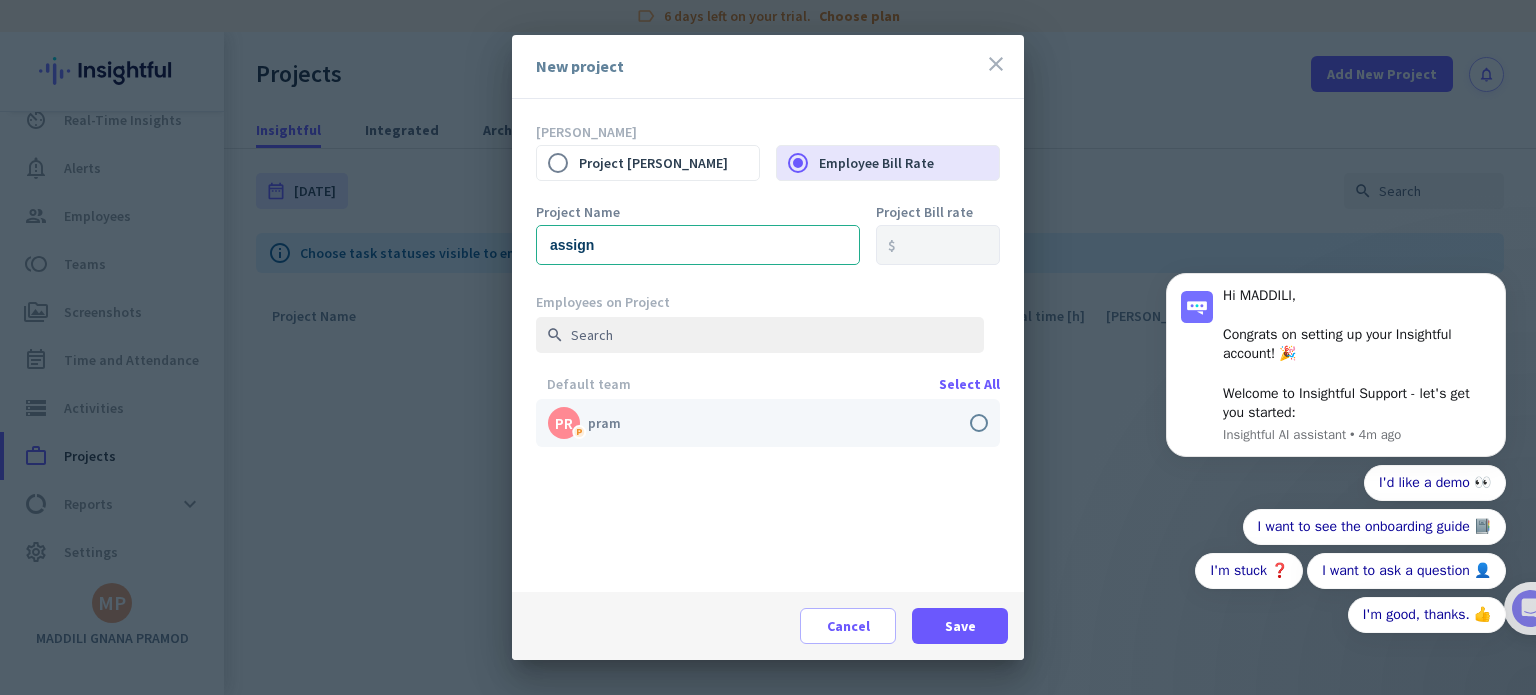 click at bounding box center [768, 423] 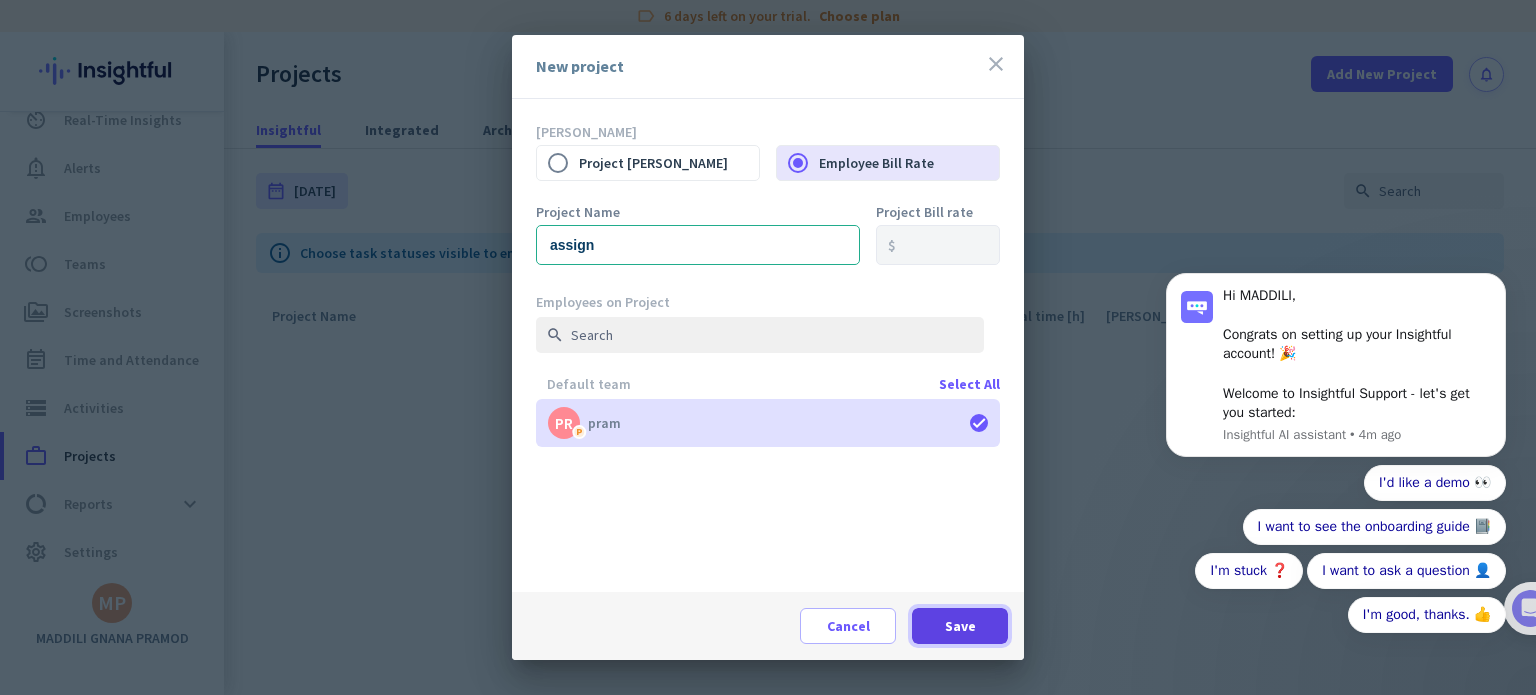 click on "Save" at bounding box center [960, 626] 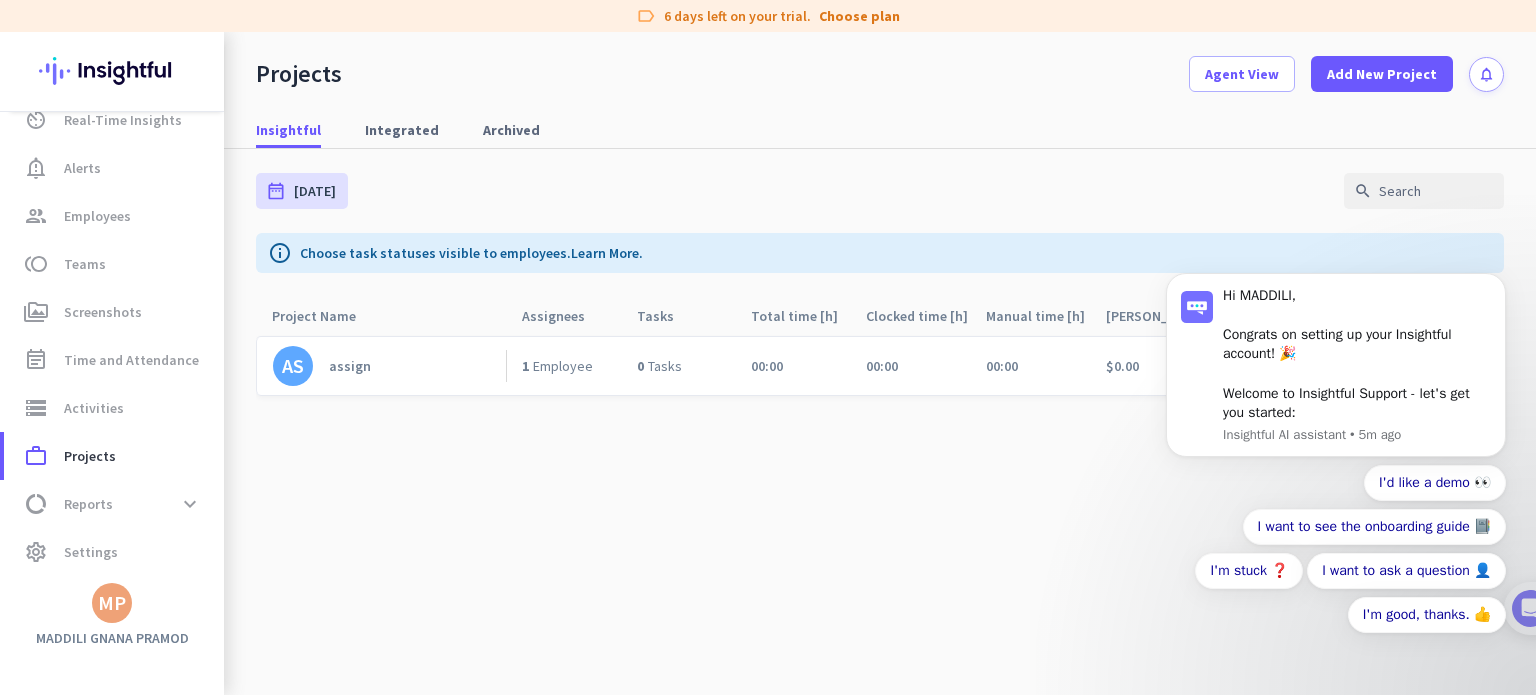 click on "Insightful   Integrated   Archived" at bounding box center [880, 120] 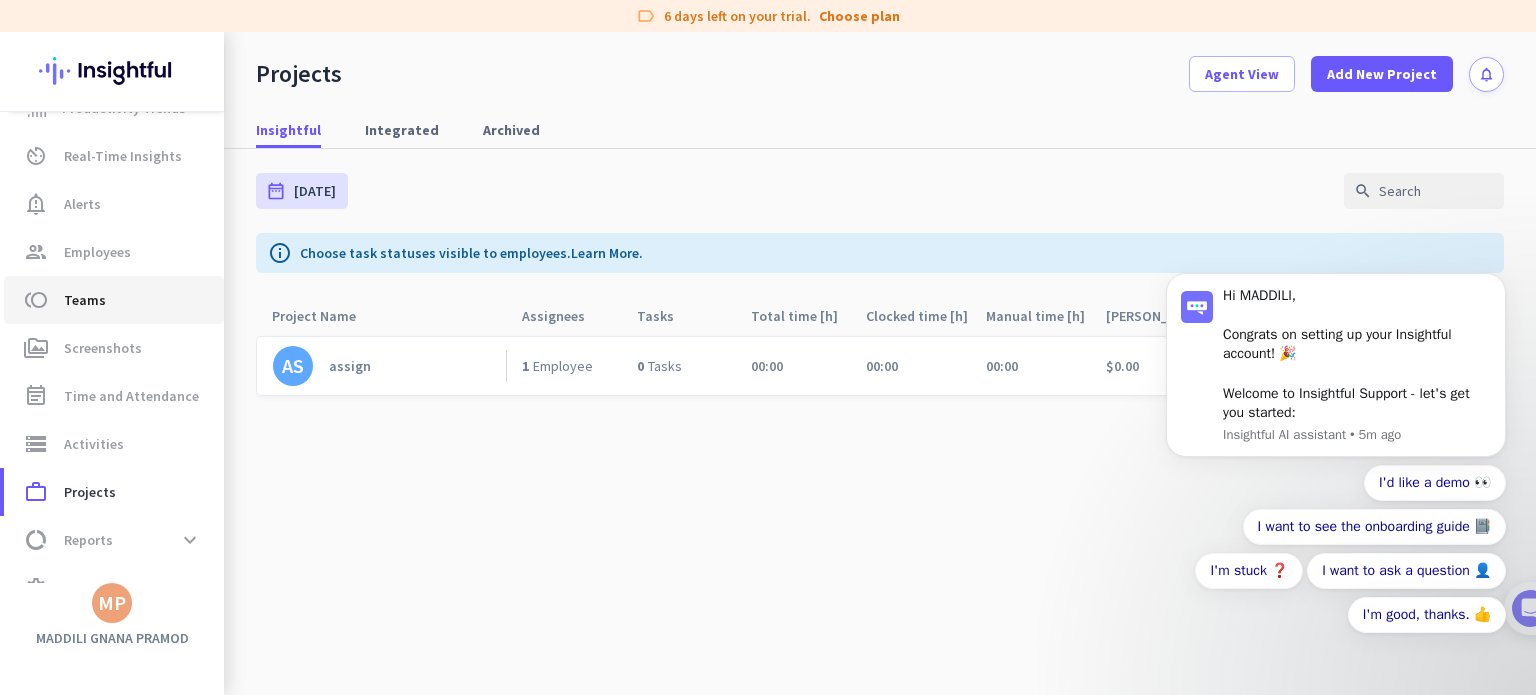 scroll, scrollTop: 72, scrollLeft: 0, axis: vertical 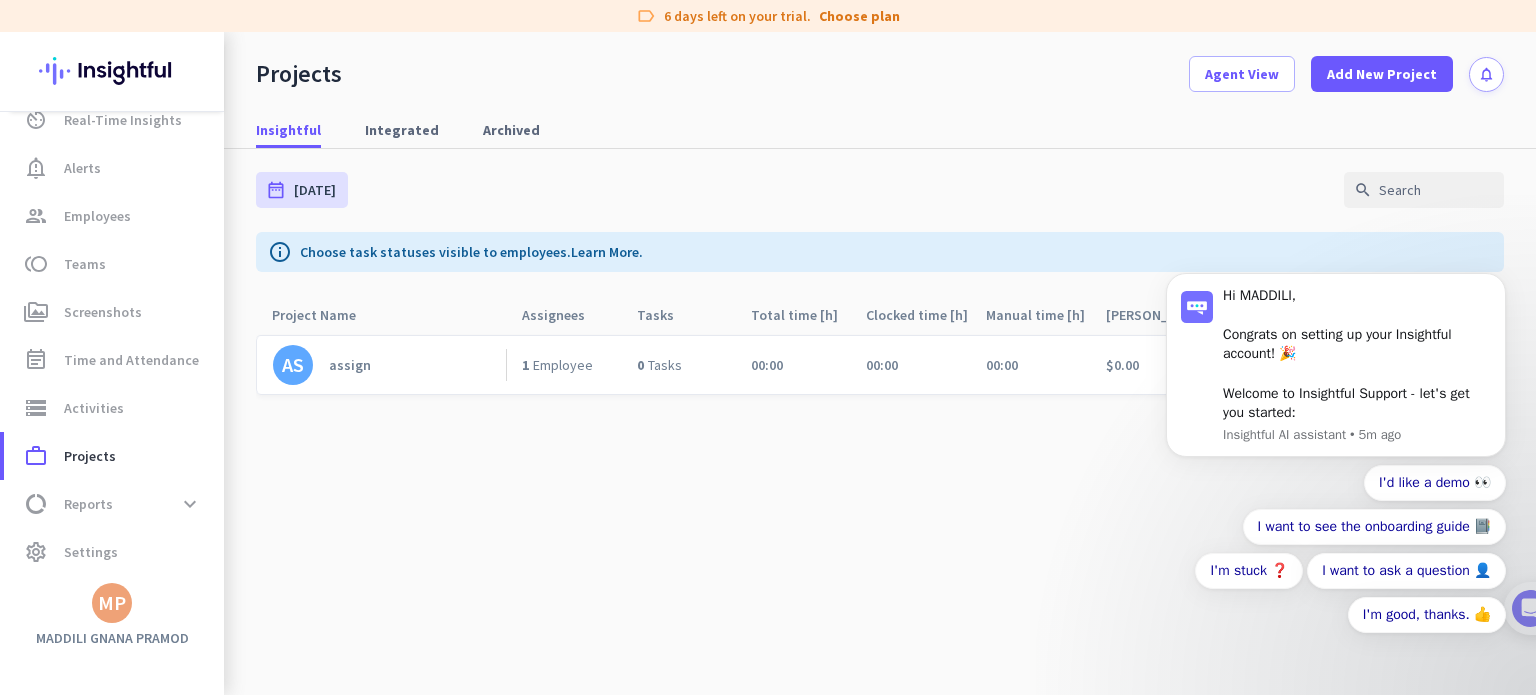 click on "0 Tasks" 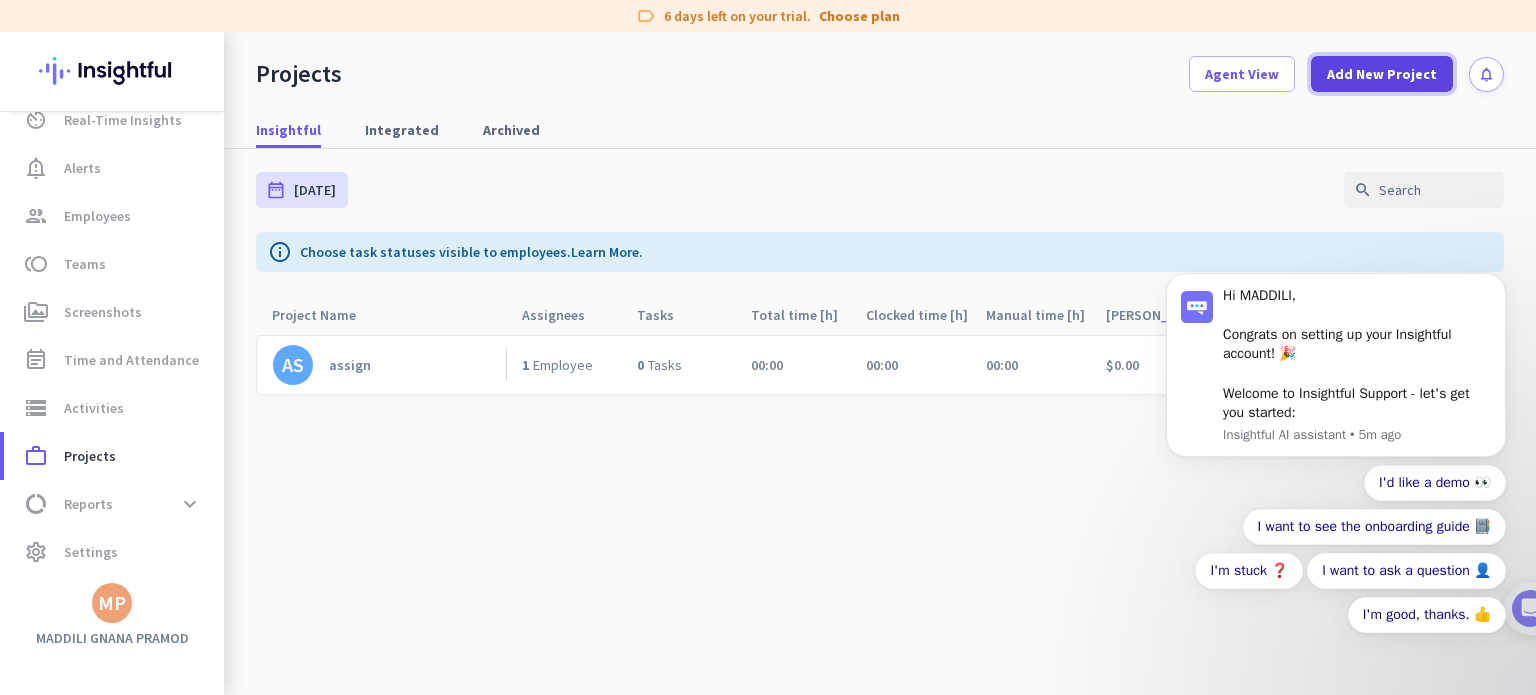 click on "Add New Project" at bounding box center [1382, 74] 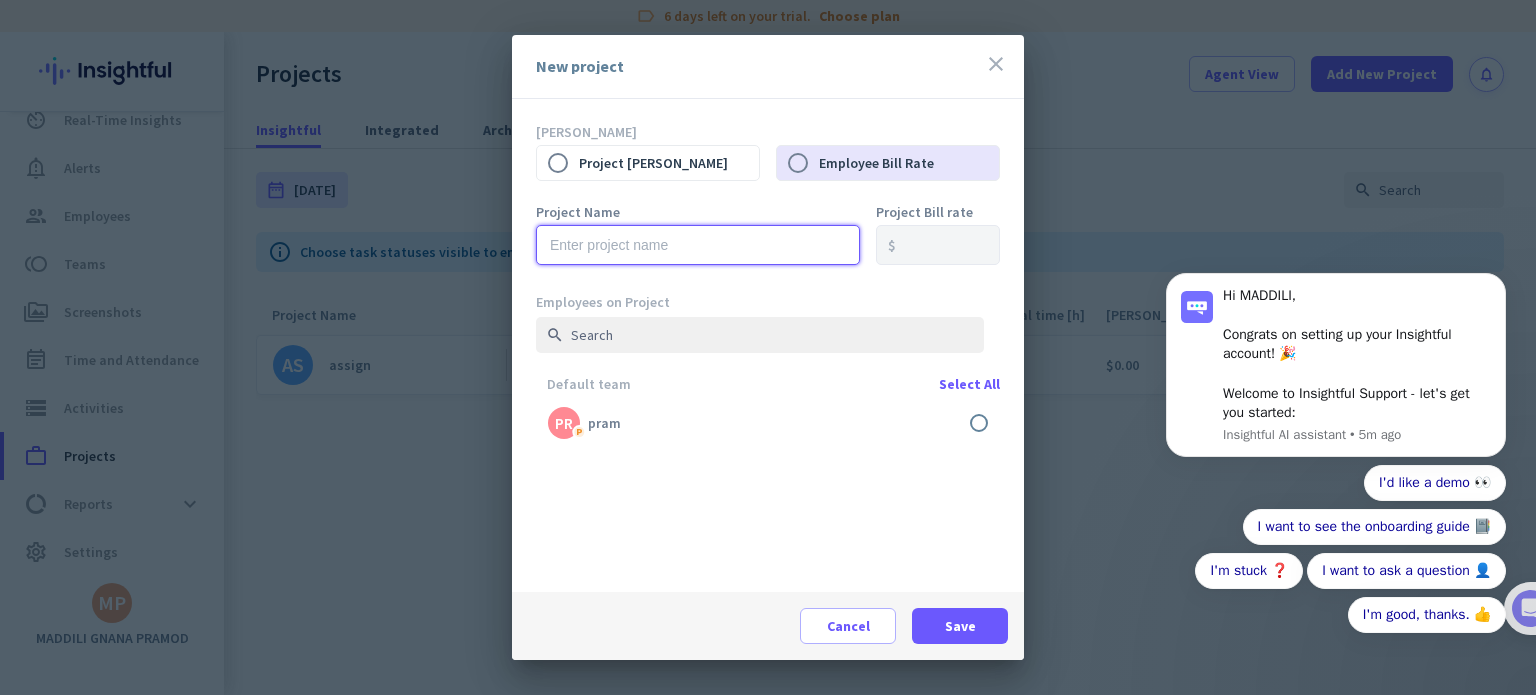 click at bounding box center (698, 245) 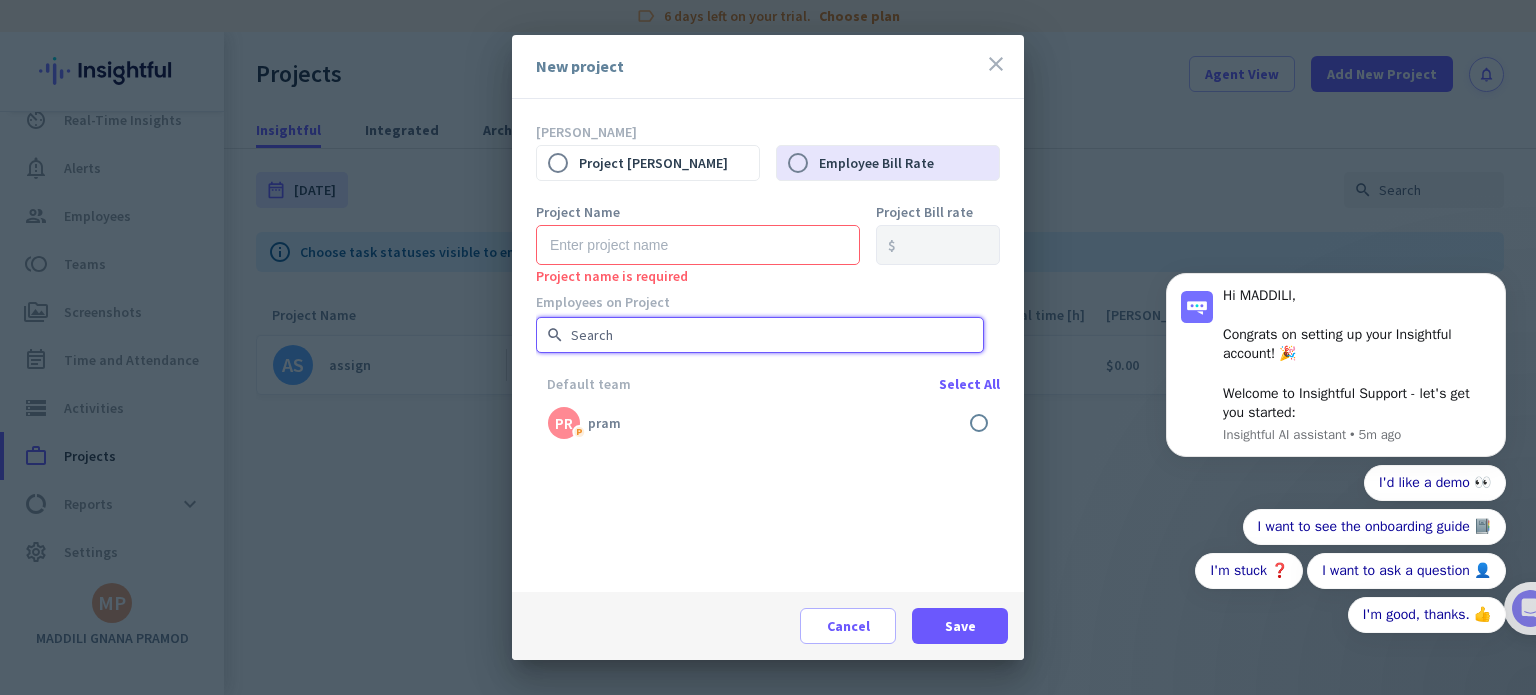 click at bounding box center (760, 335) 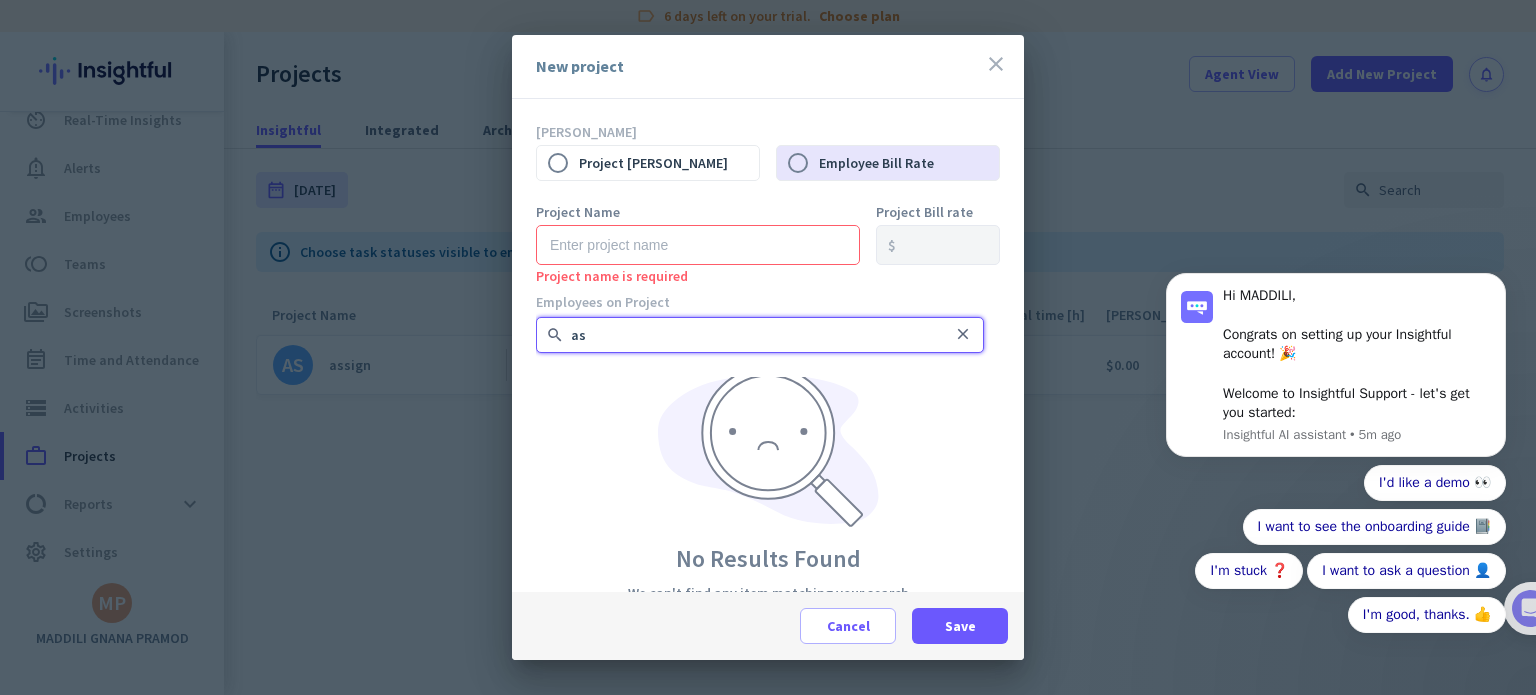 type on "a" 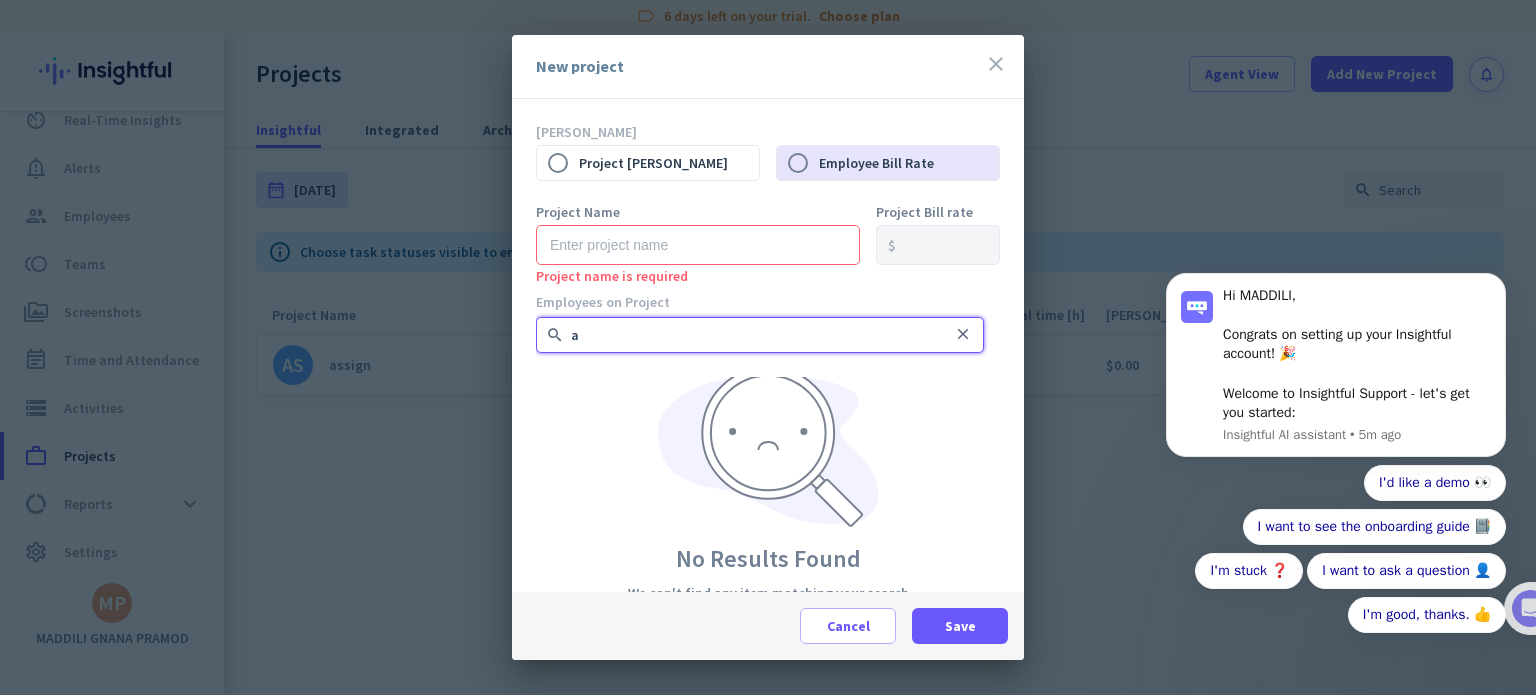 type 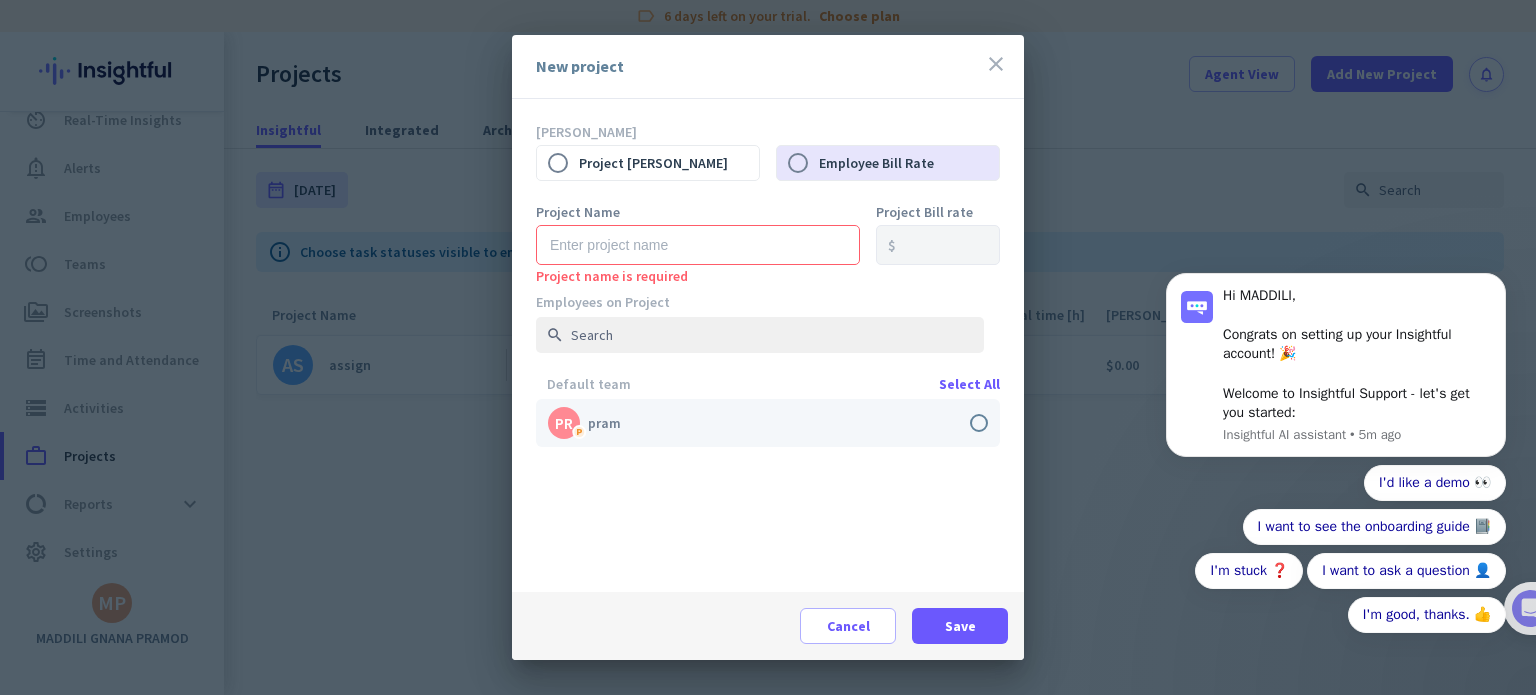 click at bounding box center (768, 423) 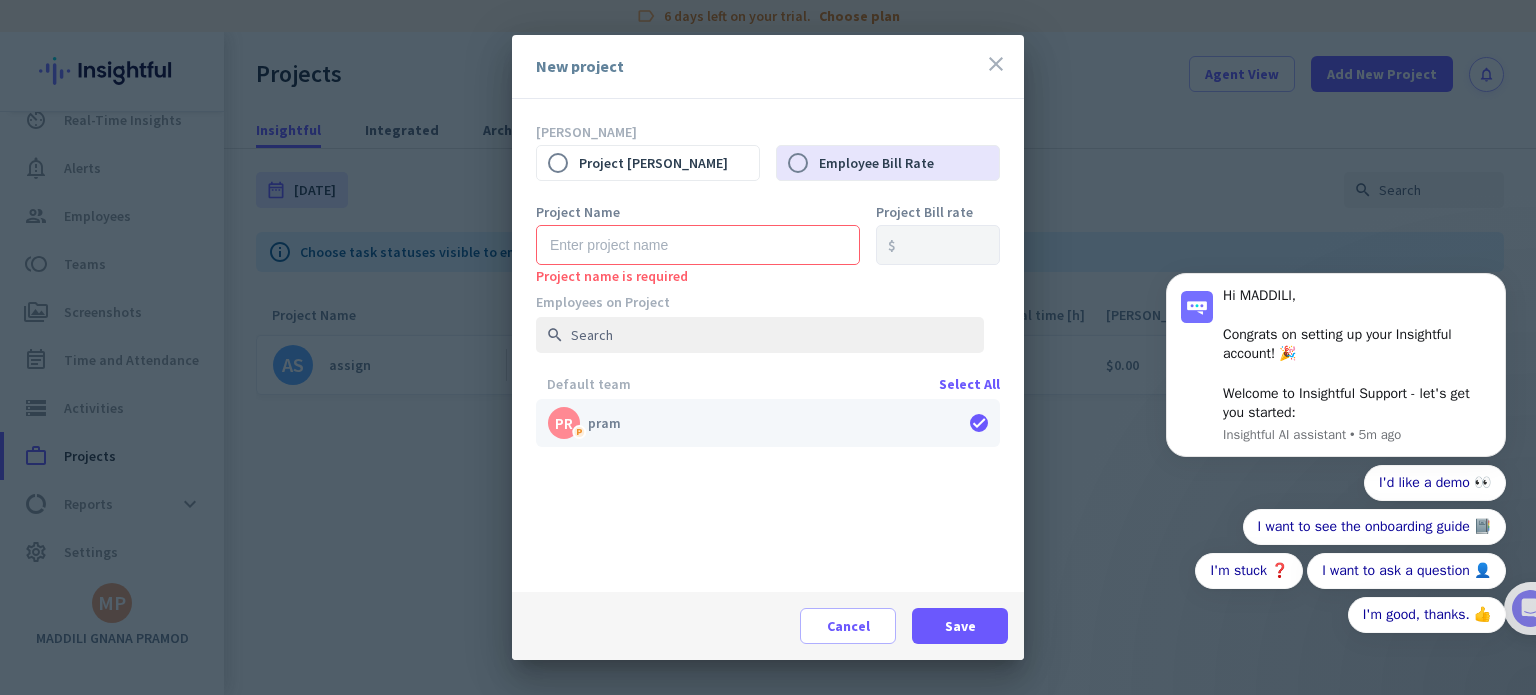 click at bounding box center [768, 423] 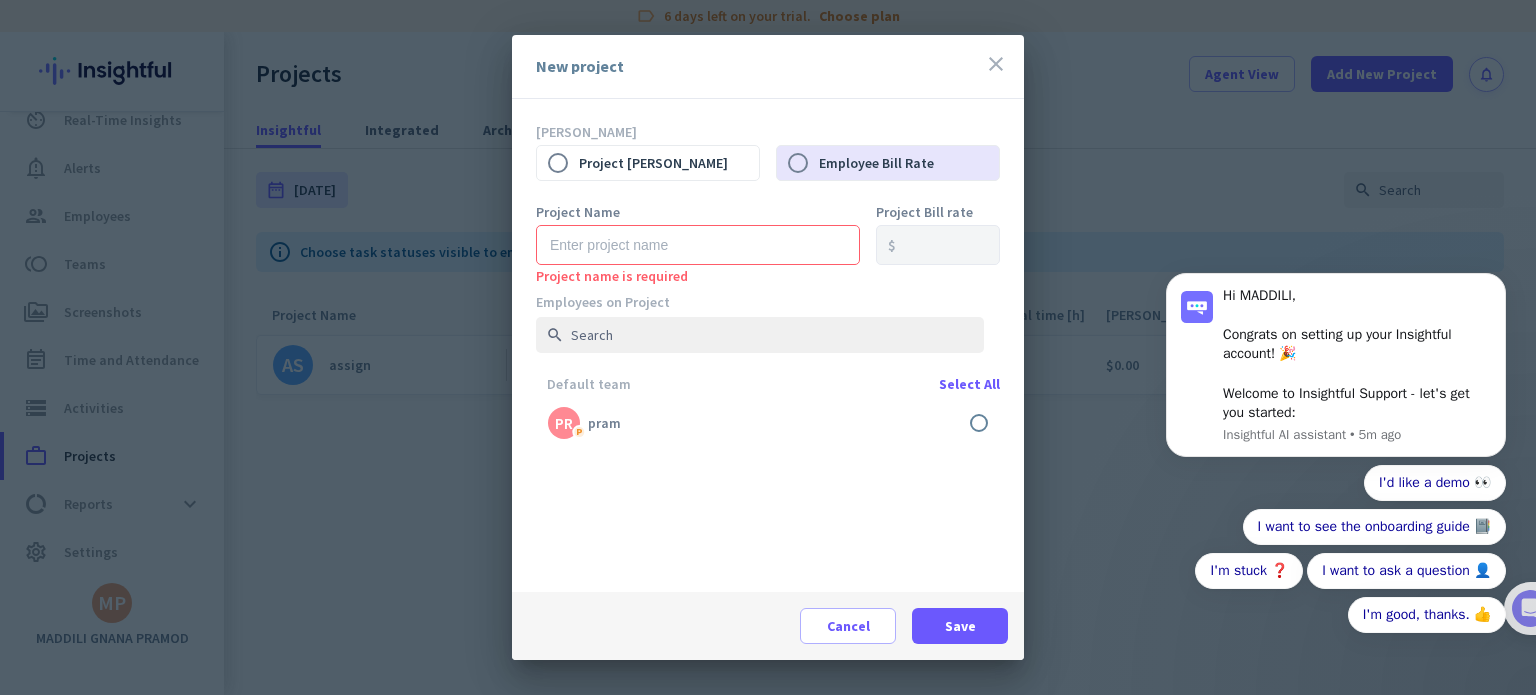 click on "close" at bounding box center [996, 64] 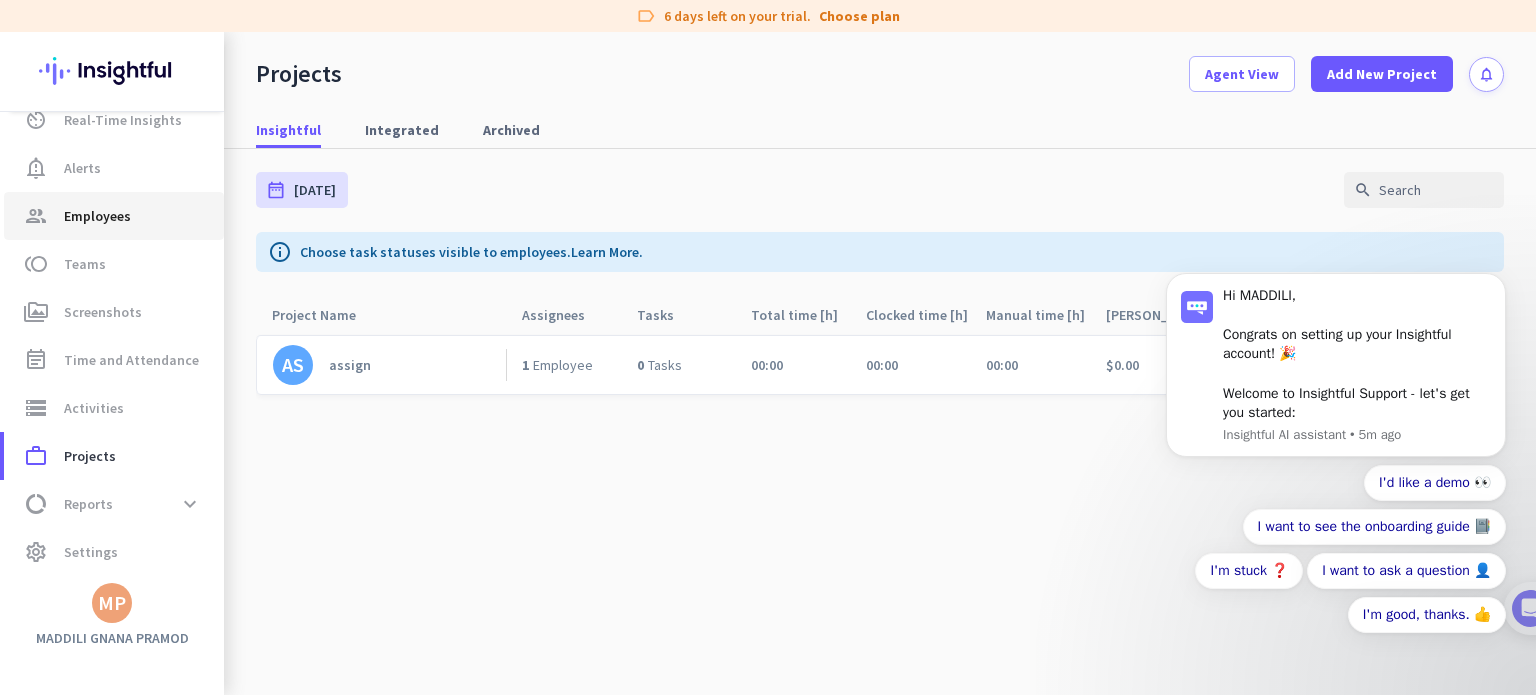 scroll, scrollTop: 0, scrollLeft: 0, axis: both 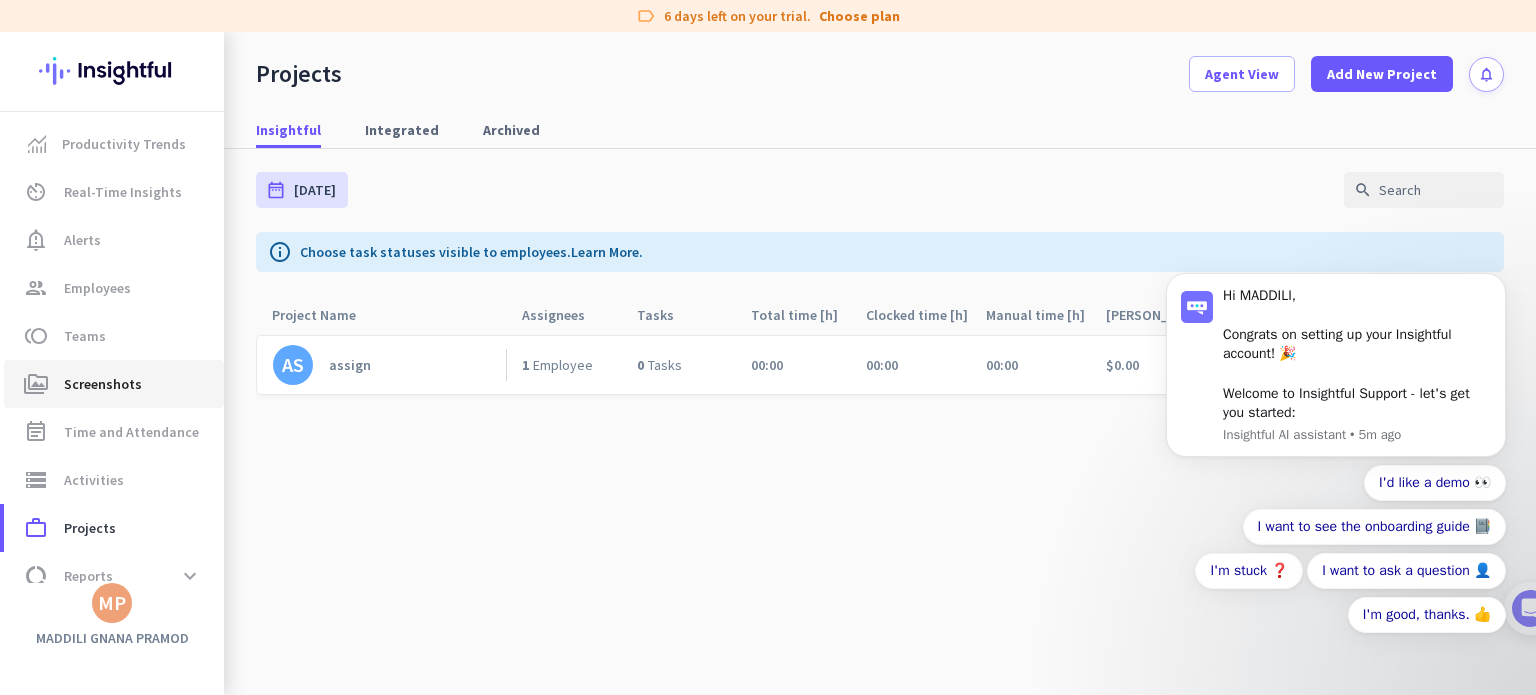 click on "Screenshots" 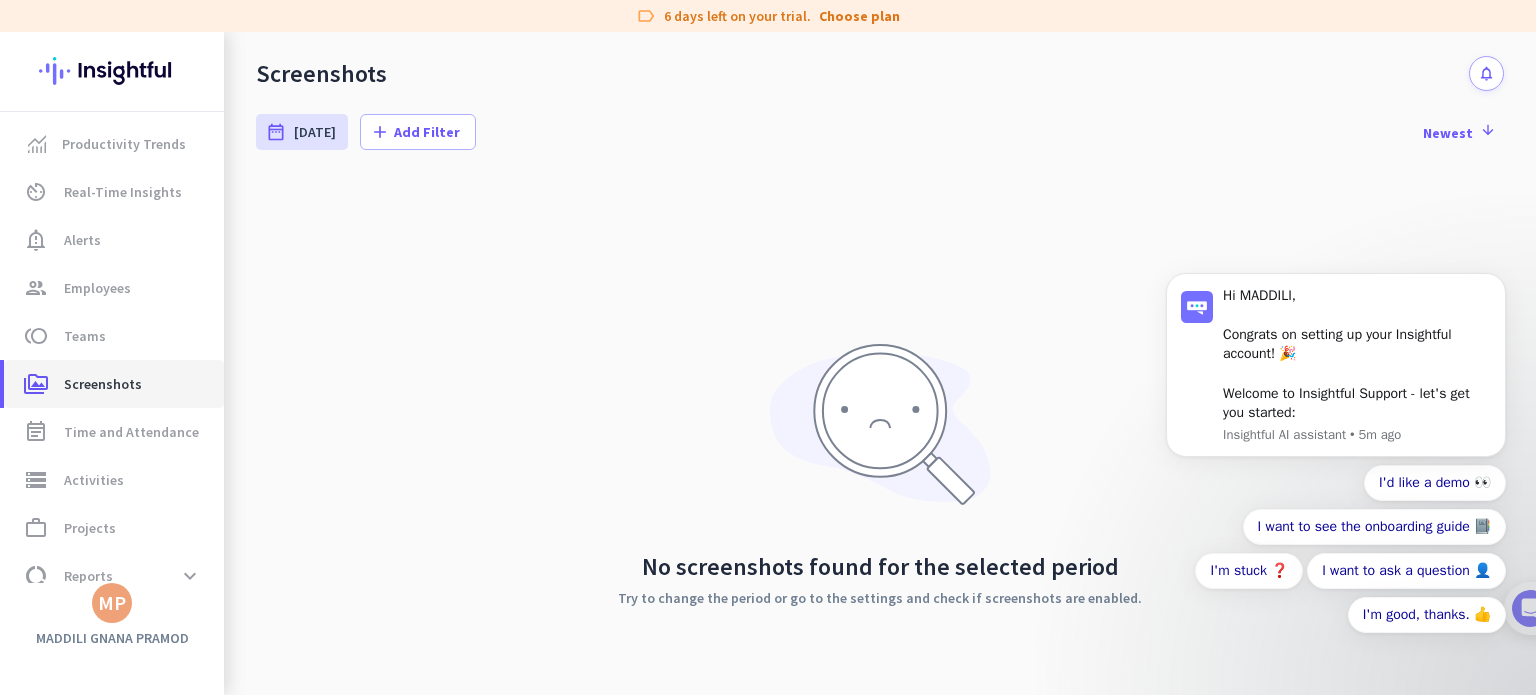 scroll, scrollTop: 0, scrollLeft: 0, axis: both 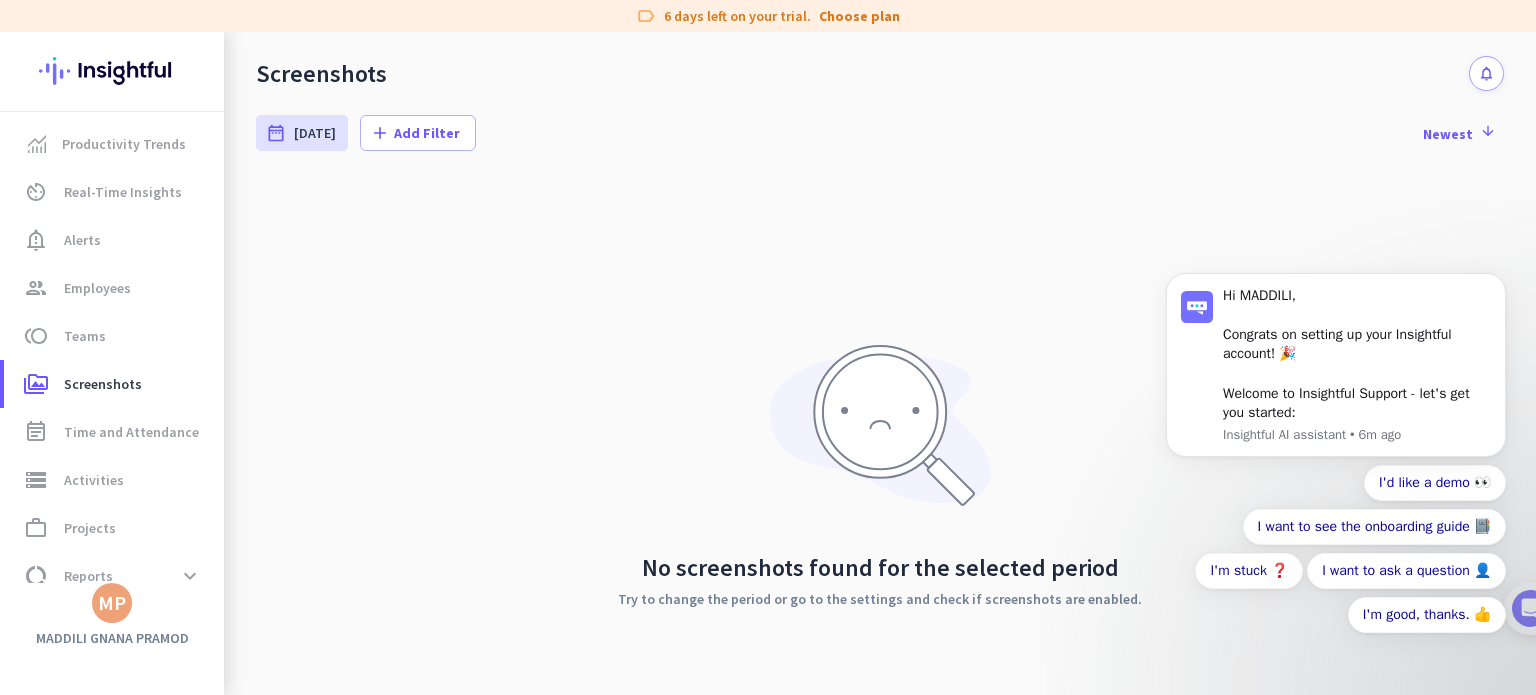 click on "No screenshots found for the selected period  Try to change the period or go to the settings and check if screenshots are enabled." 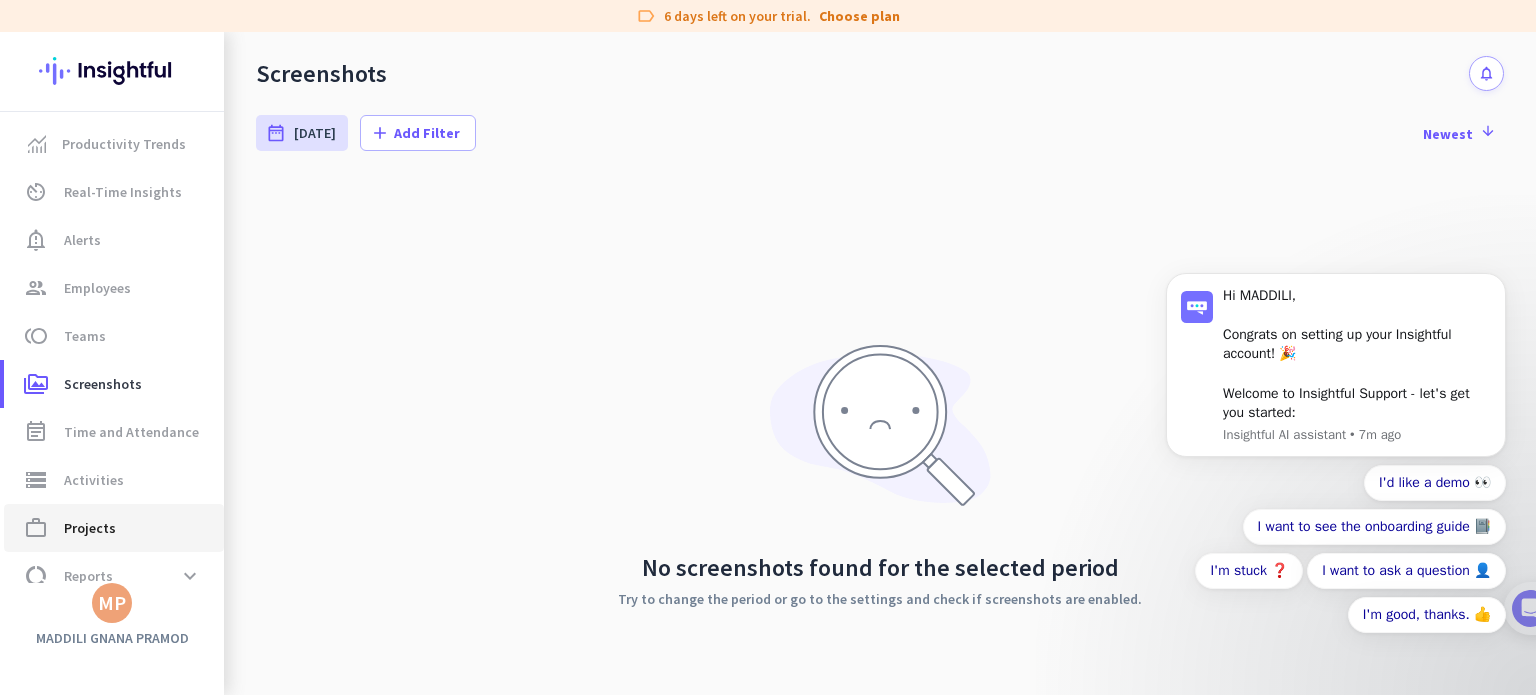 click on "Projects" 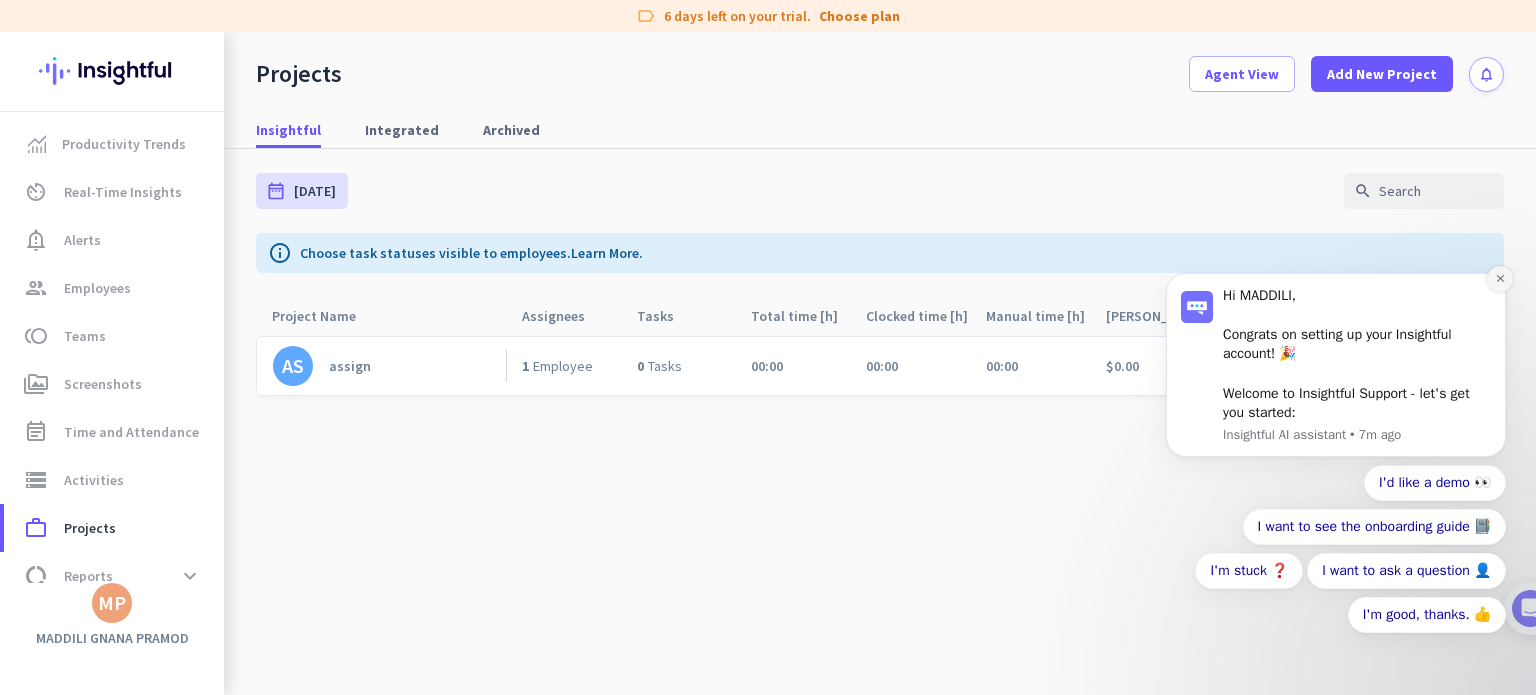 click 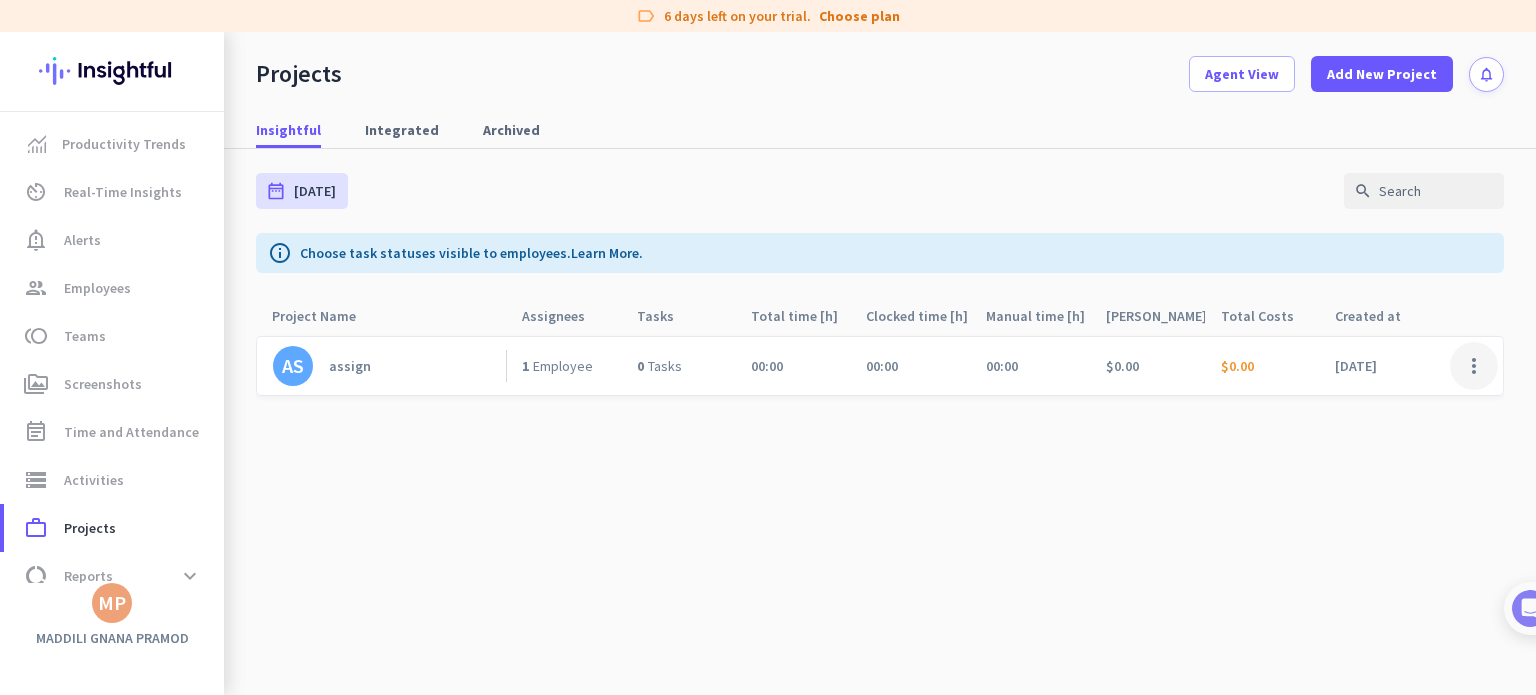 click 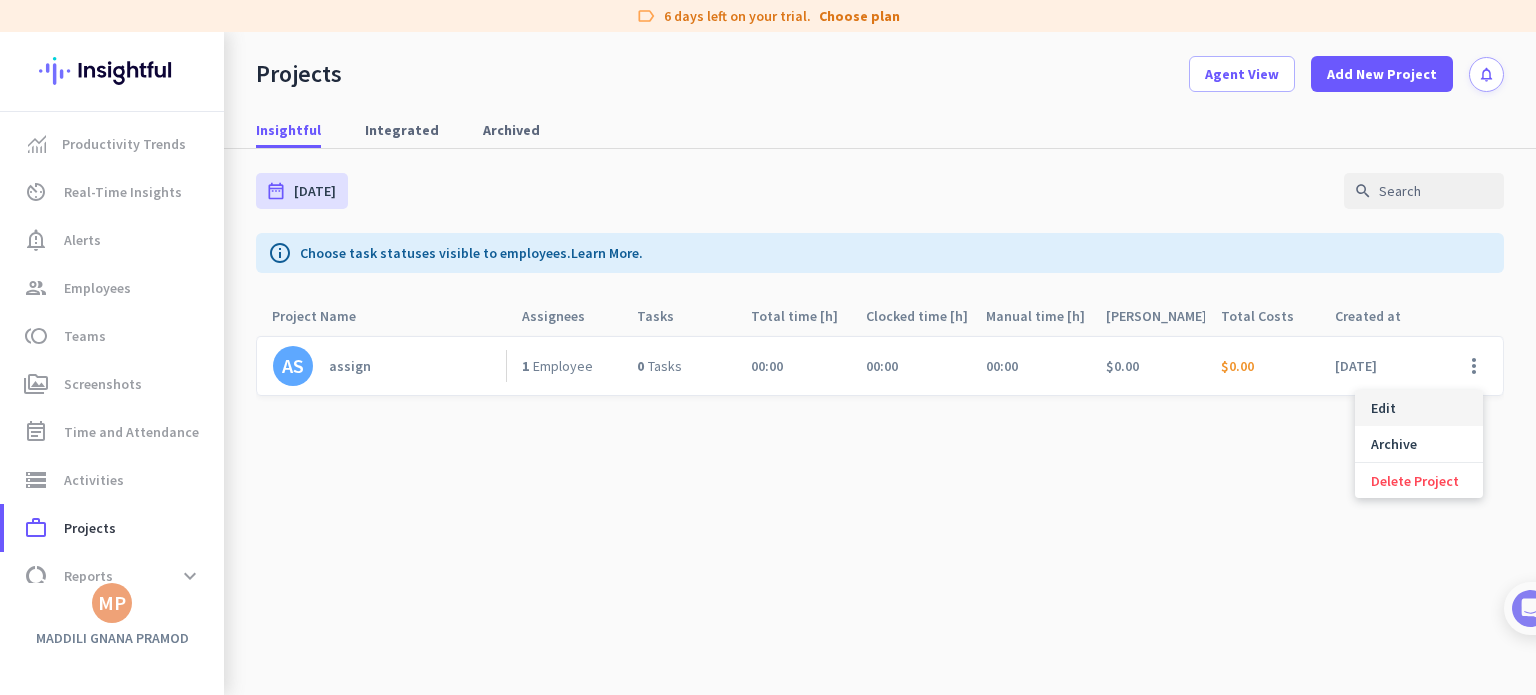click on "Edit" at bounding box center (1383, 408) 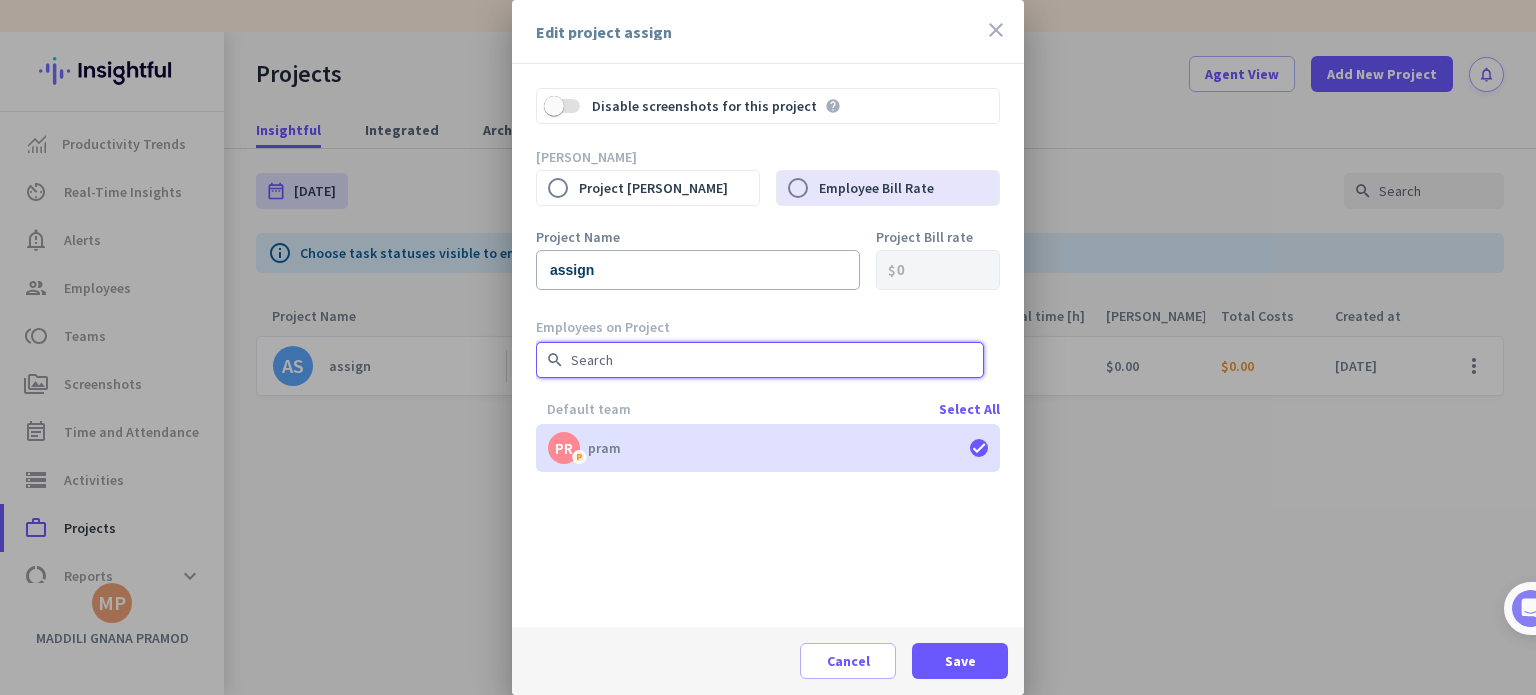 click at bounding box center (760, 360) 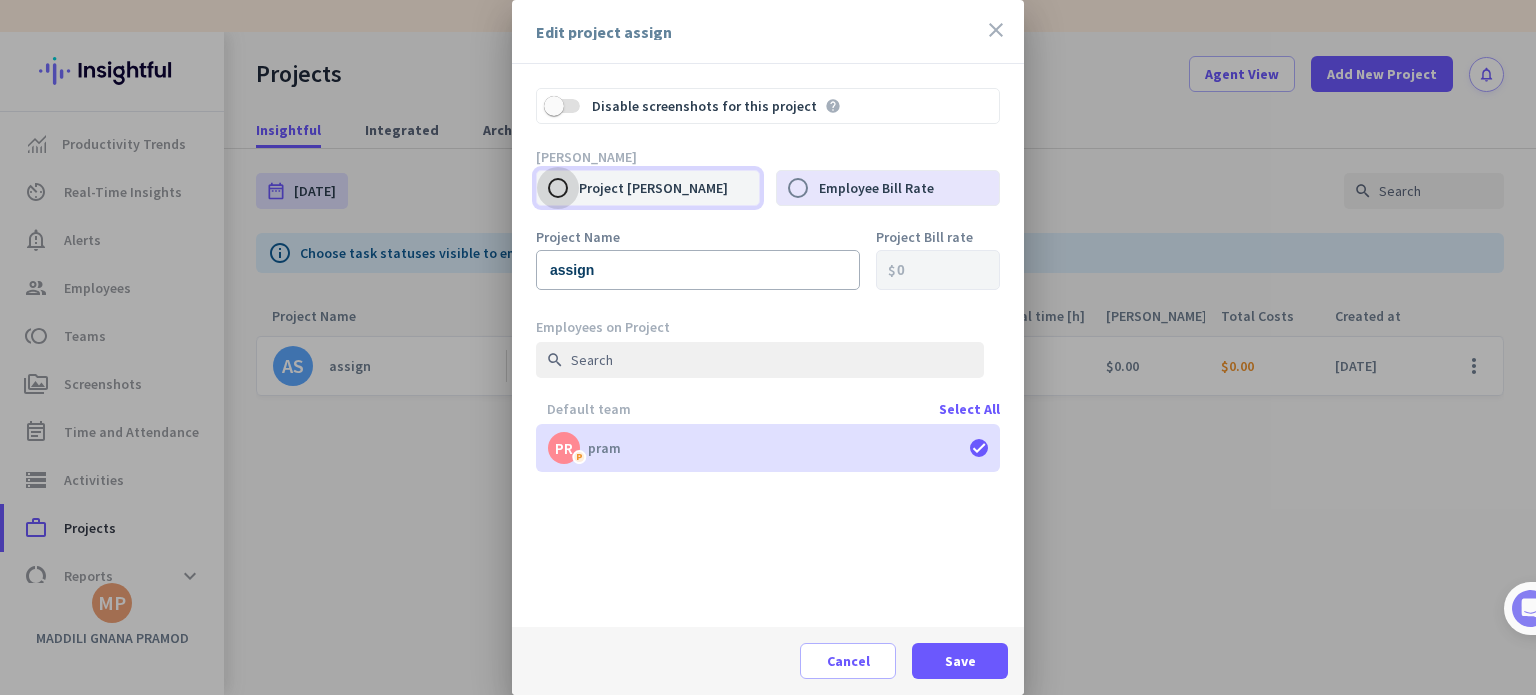 click on "Project Bill Rate" at bounding box center (558, 188) 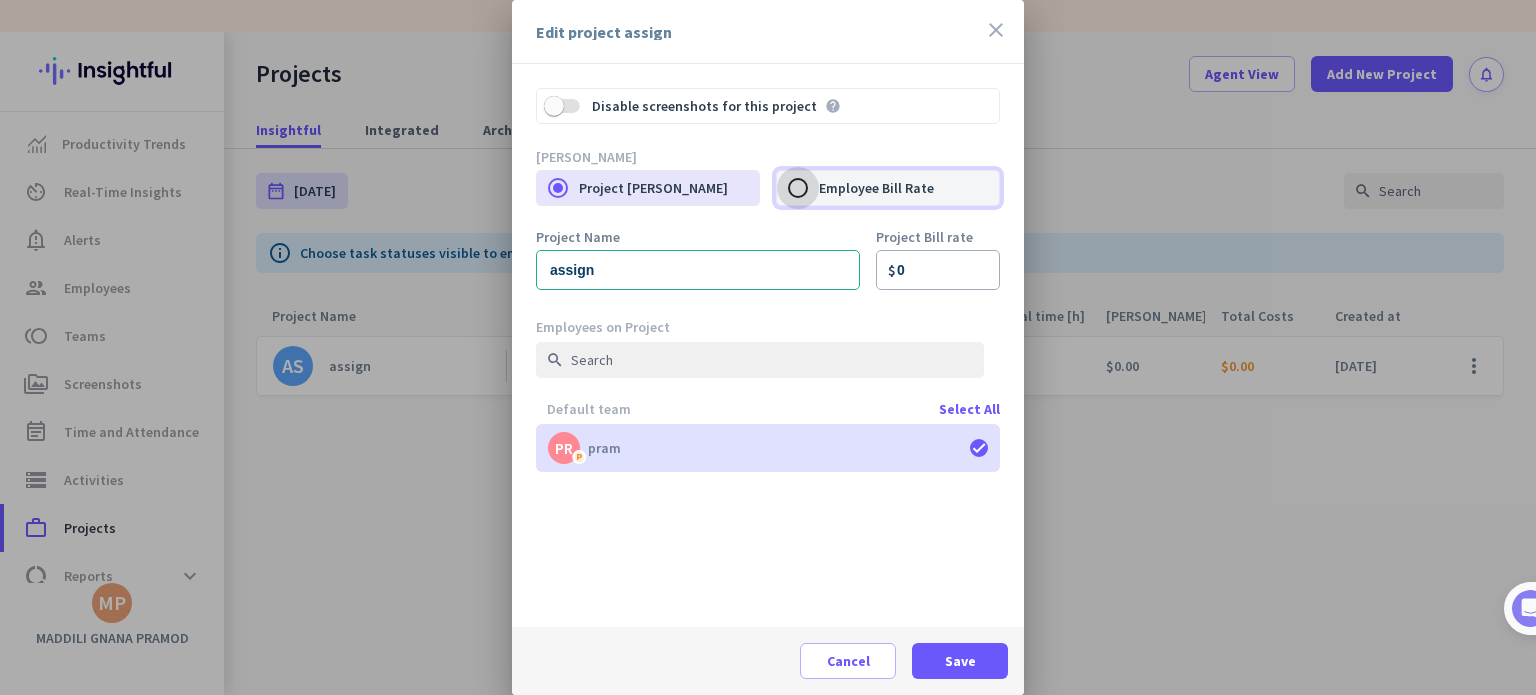 click on "Employee Bill Rate" at bounding box center [798, 188] 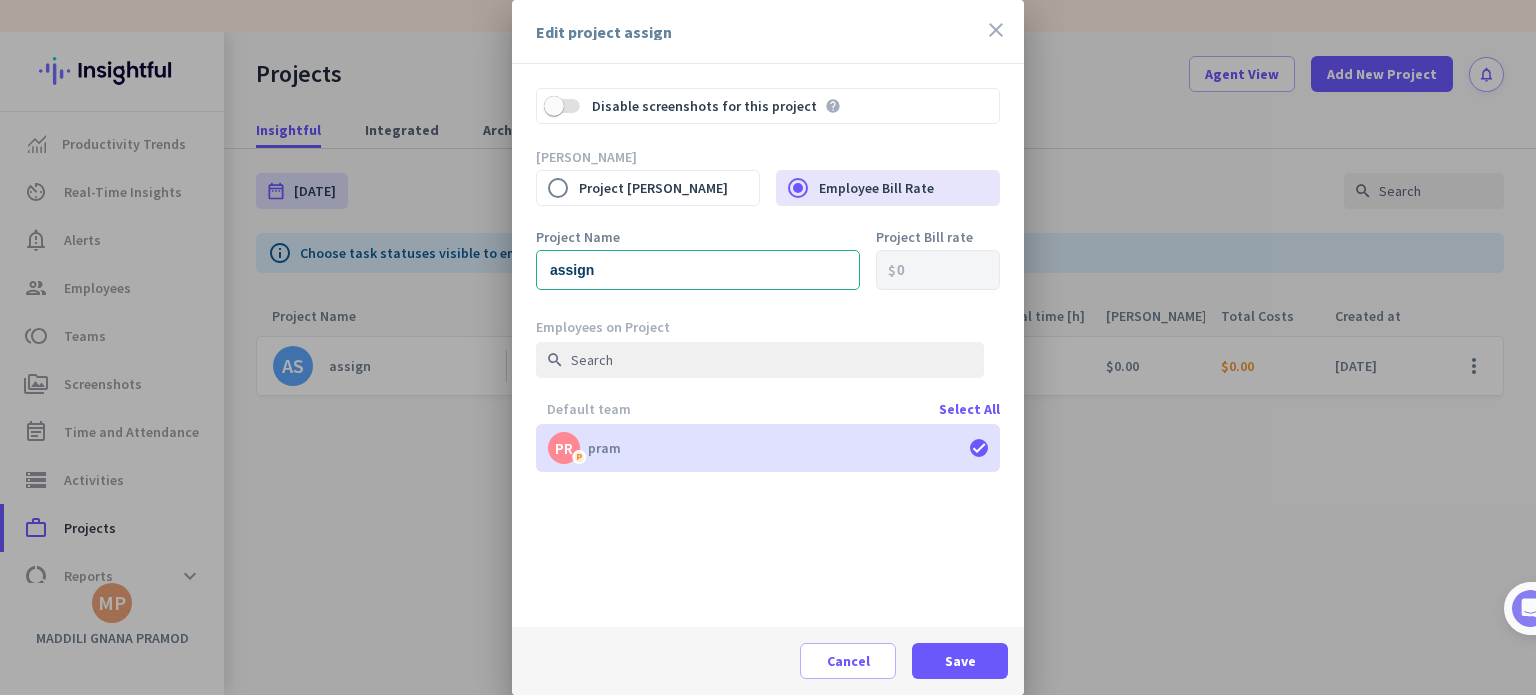 click on "Default team    Select All    PR   P   pram   done" at bounding box center (776, 514) 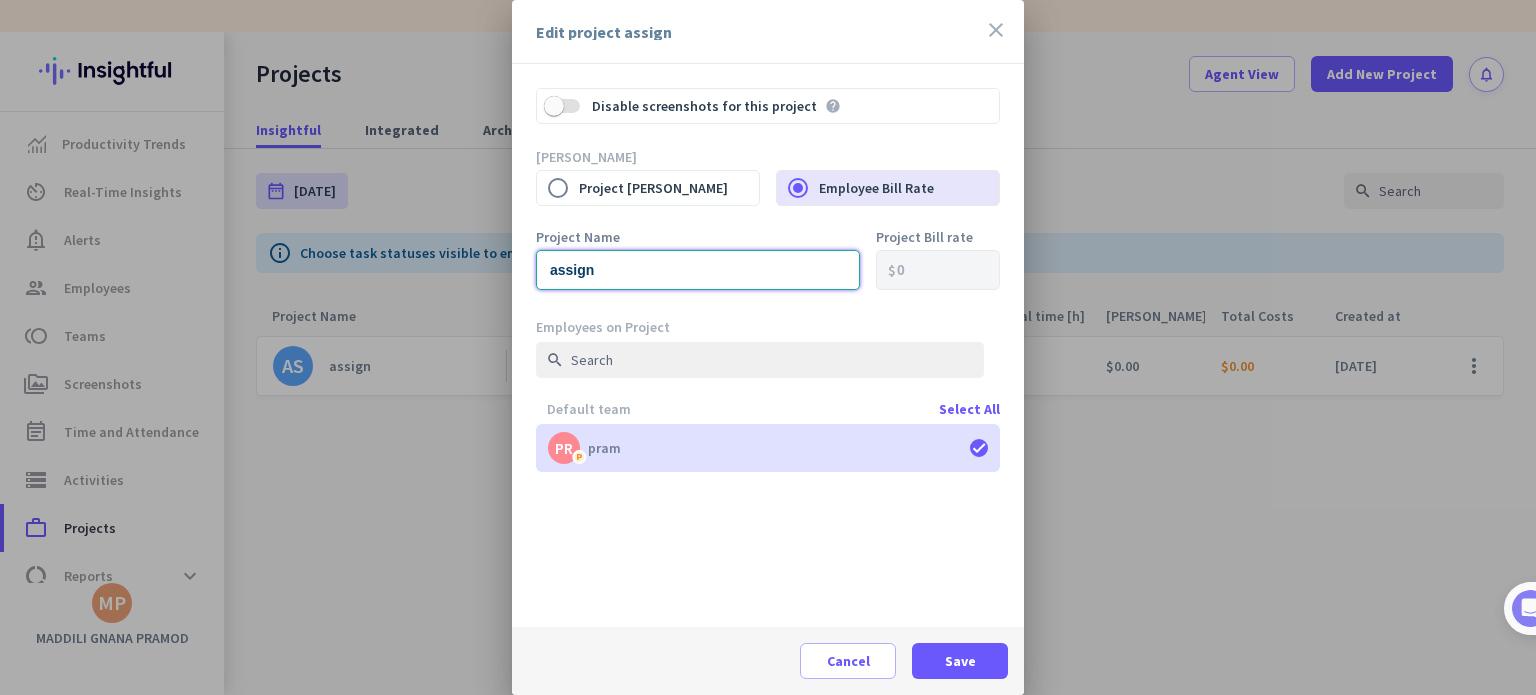 click on "assign" at bounding box center (698, 270) 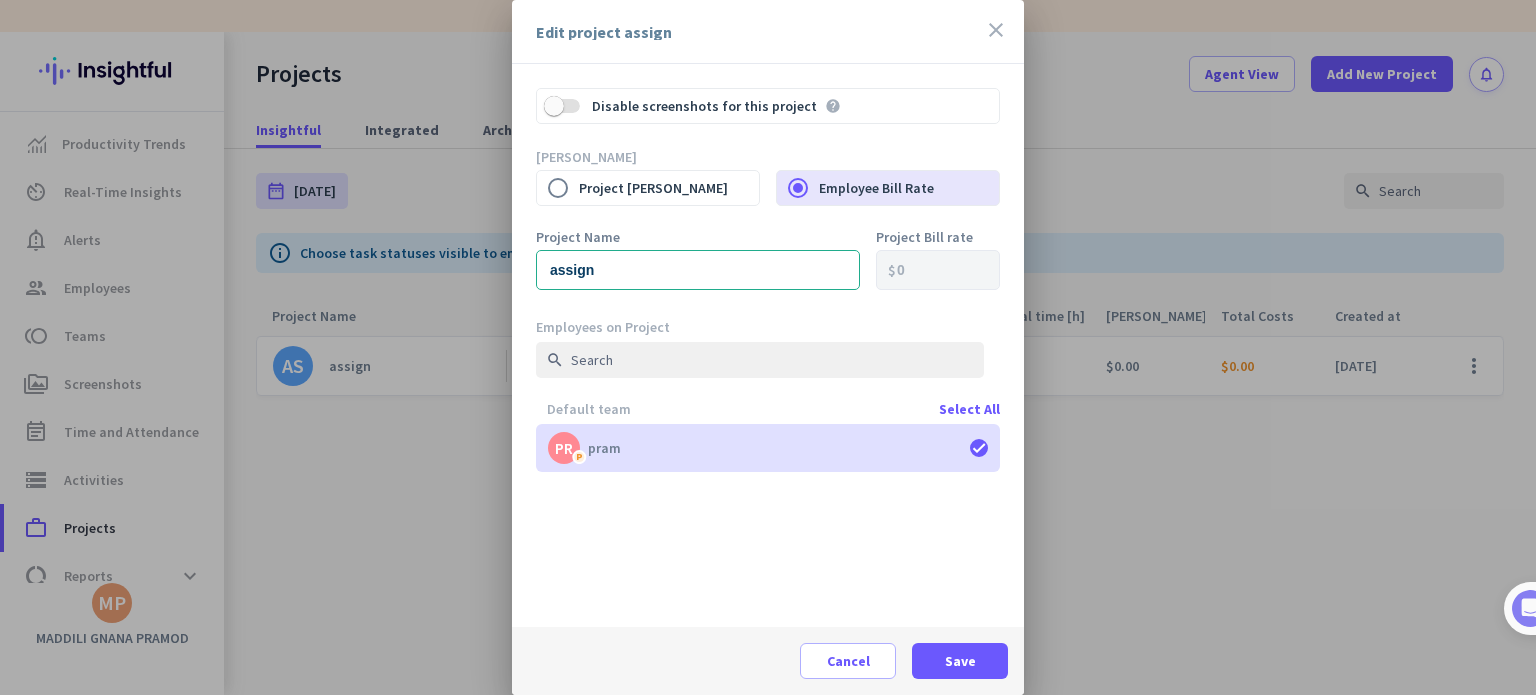 click on "Default team    Select All    PR   P   pram   done" at bounding box center [776, 514] 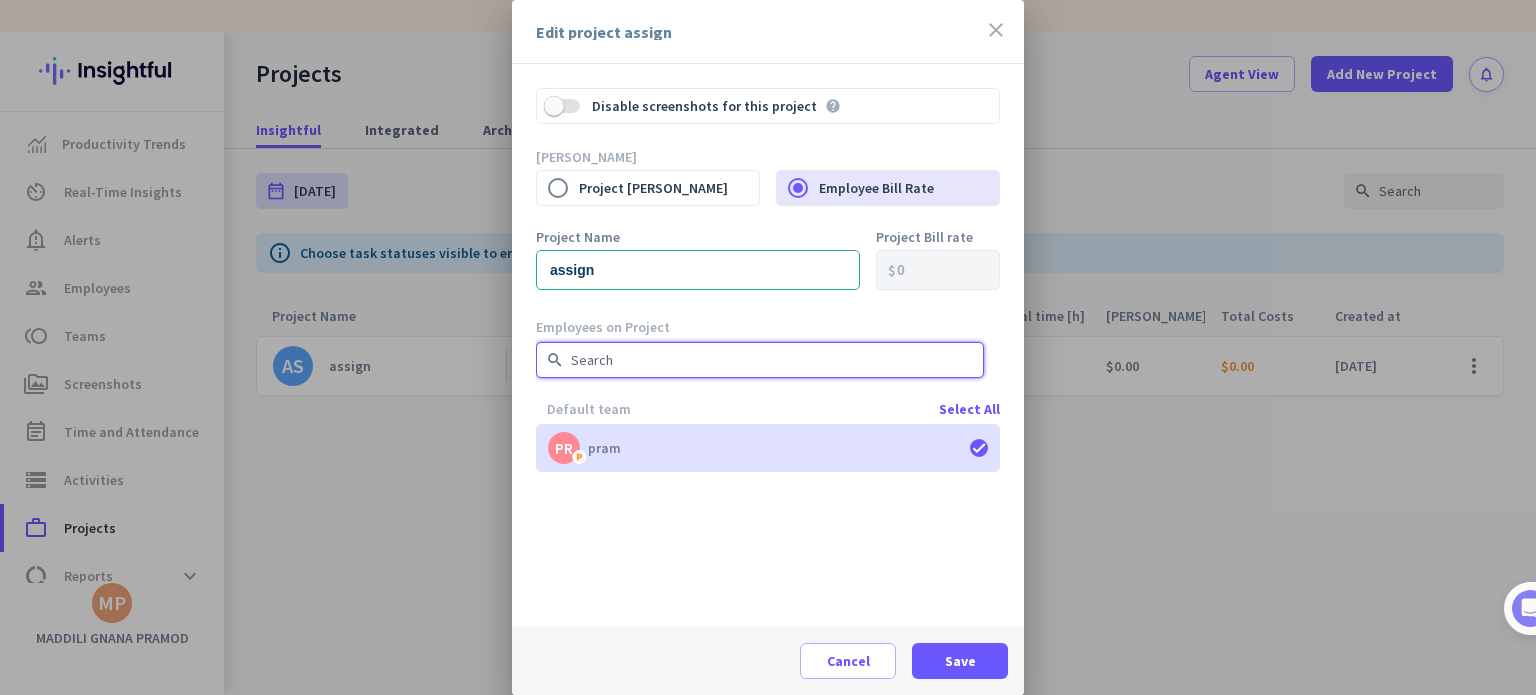 click at bounding box center (760, 360) 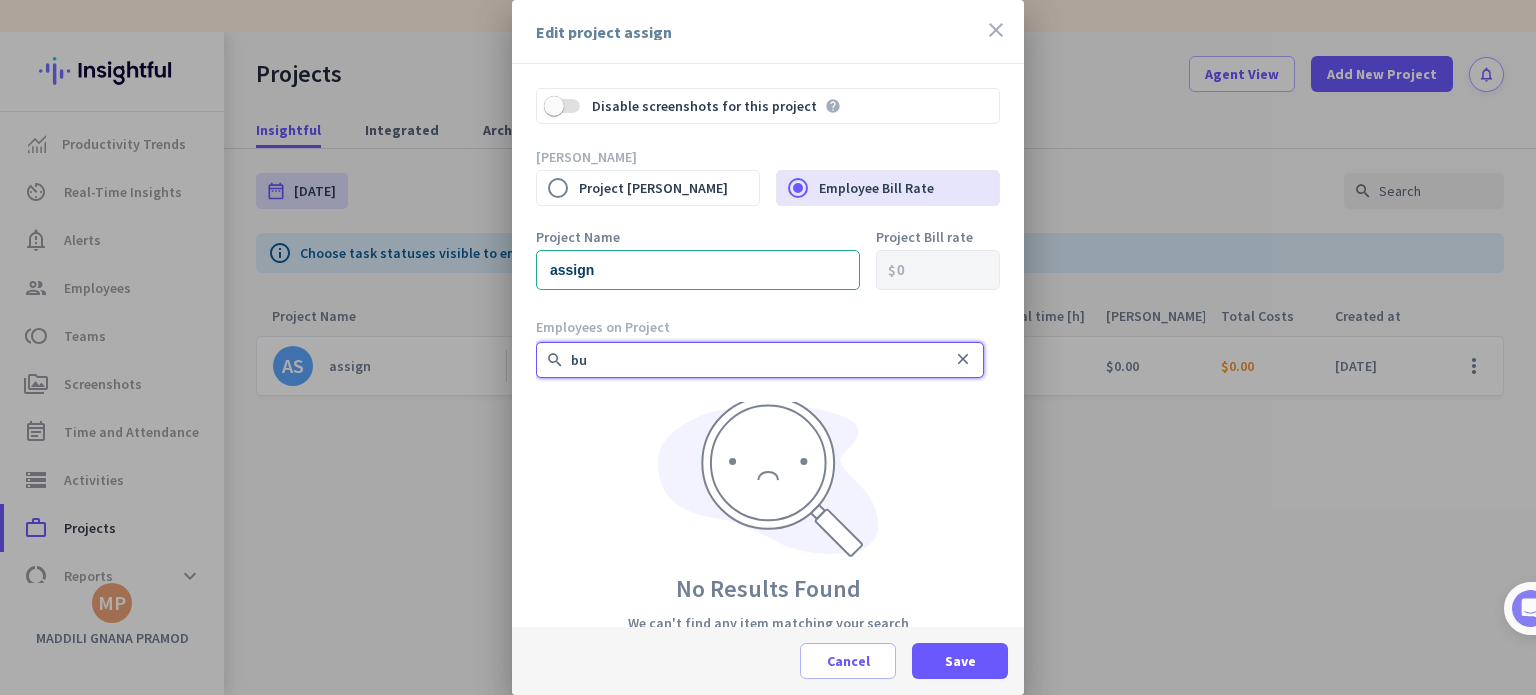 type on "b" 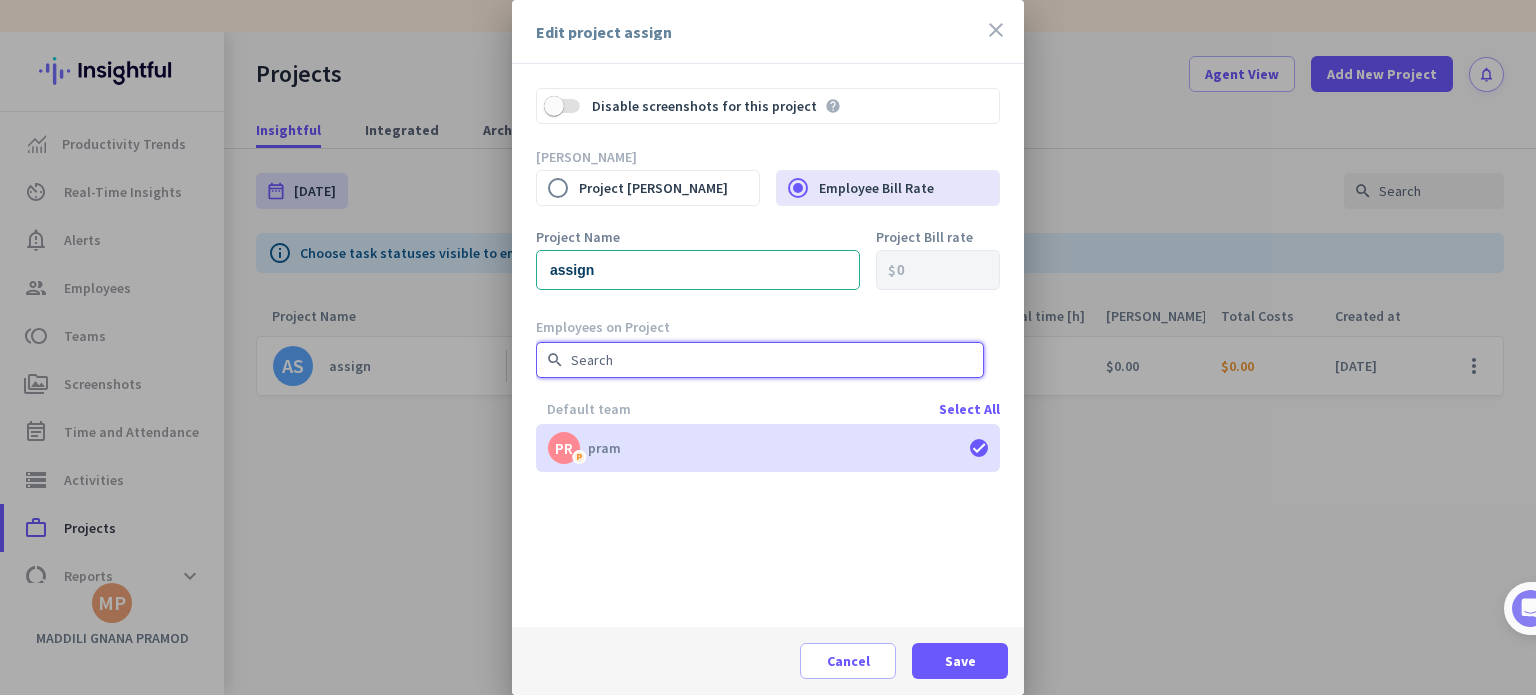 type on "p" 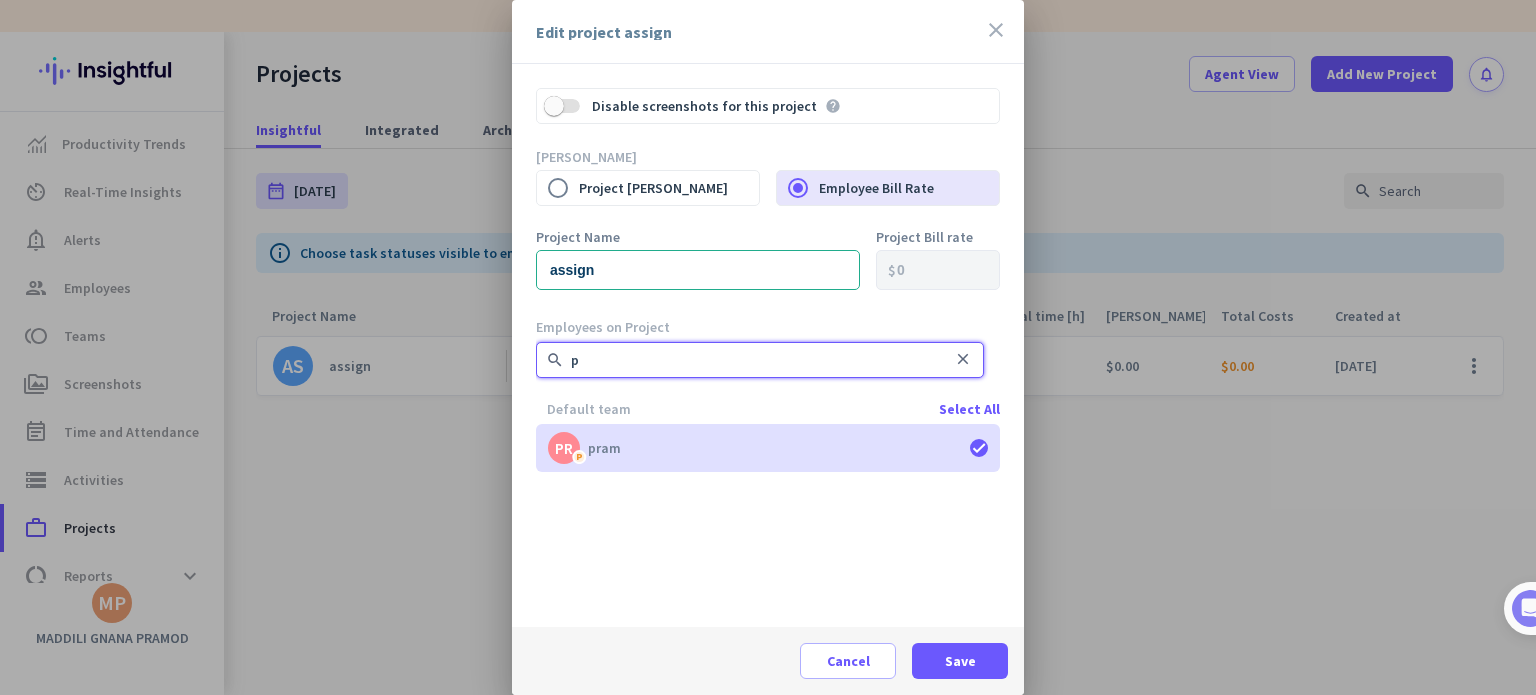 type 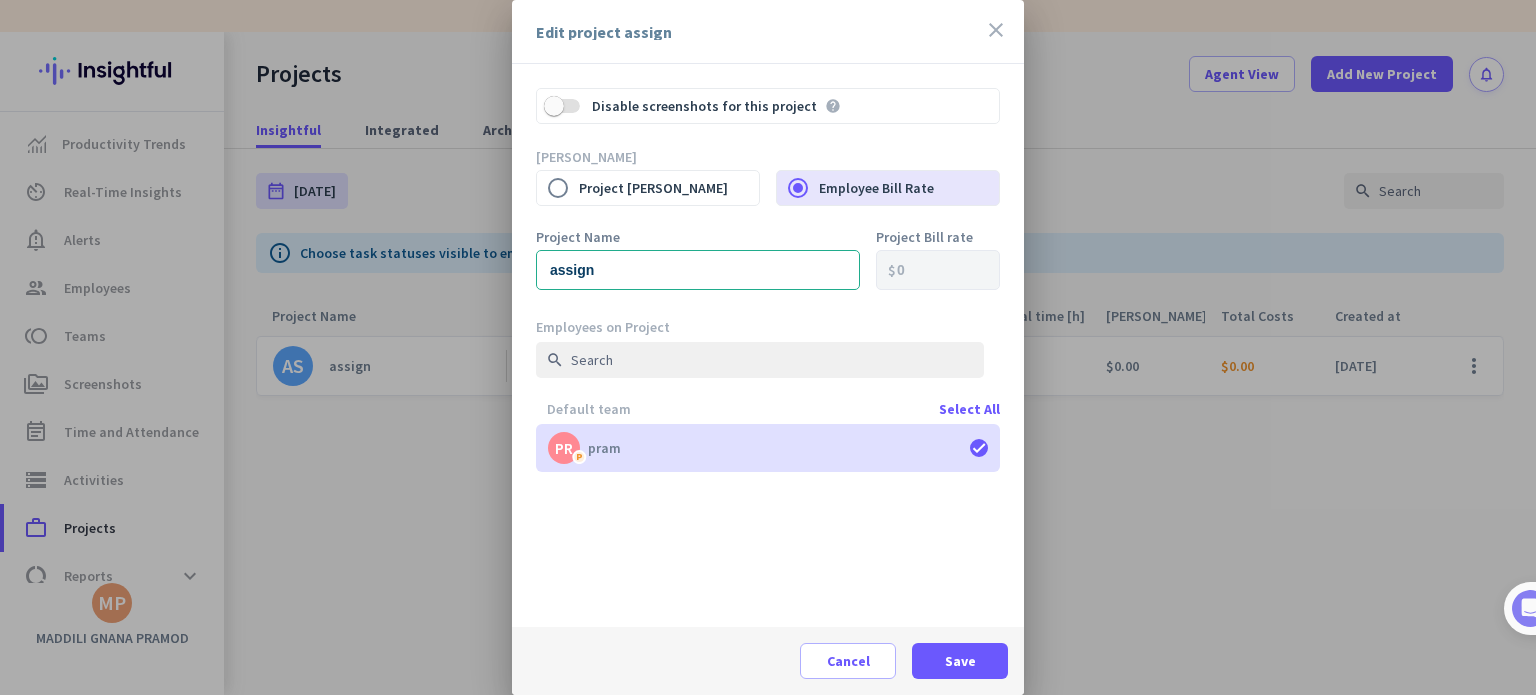 click on "close" at bounding box center (996, 30) 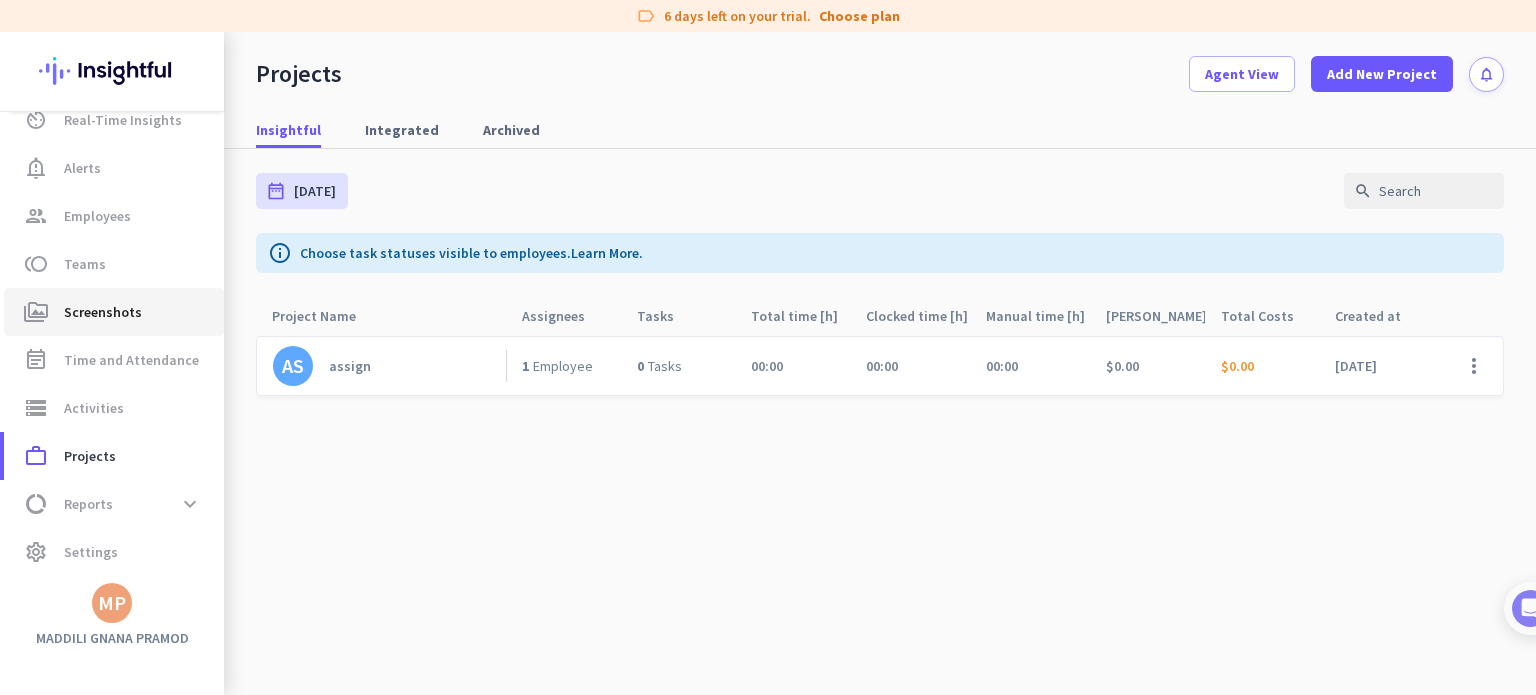 scroll, scrollTop: 0, scrollLeft: 0, axis: both 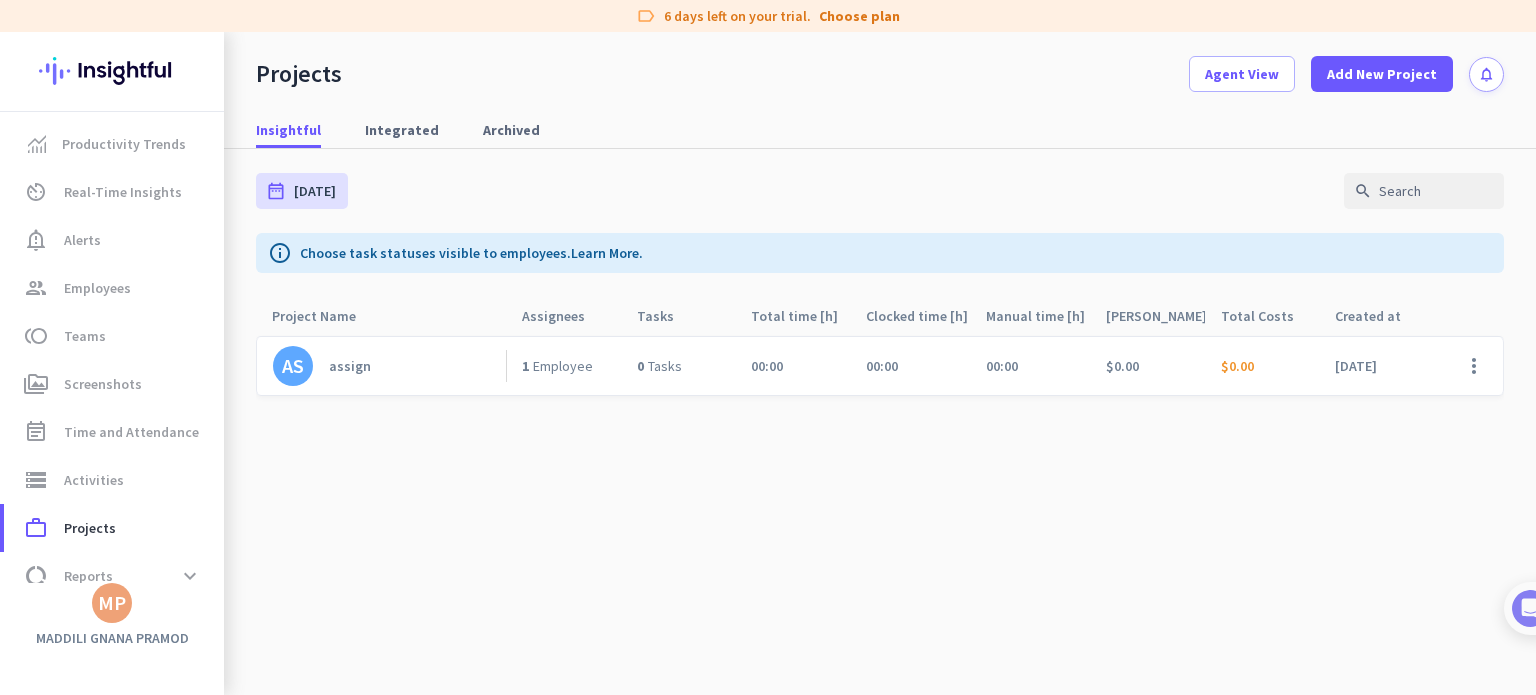 click on "MP" 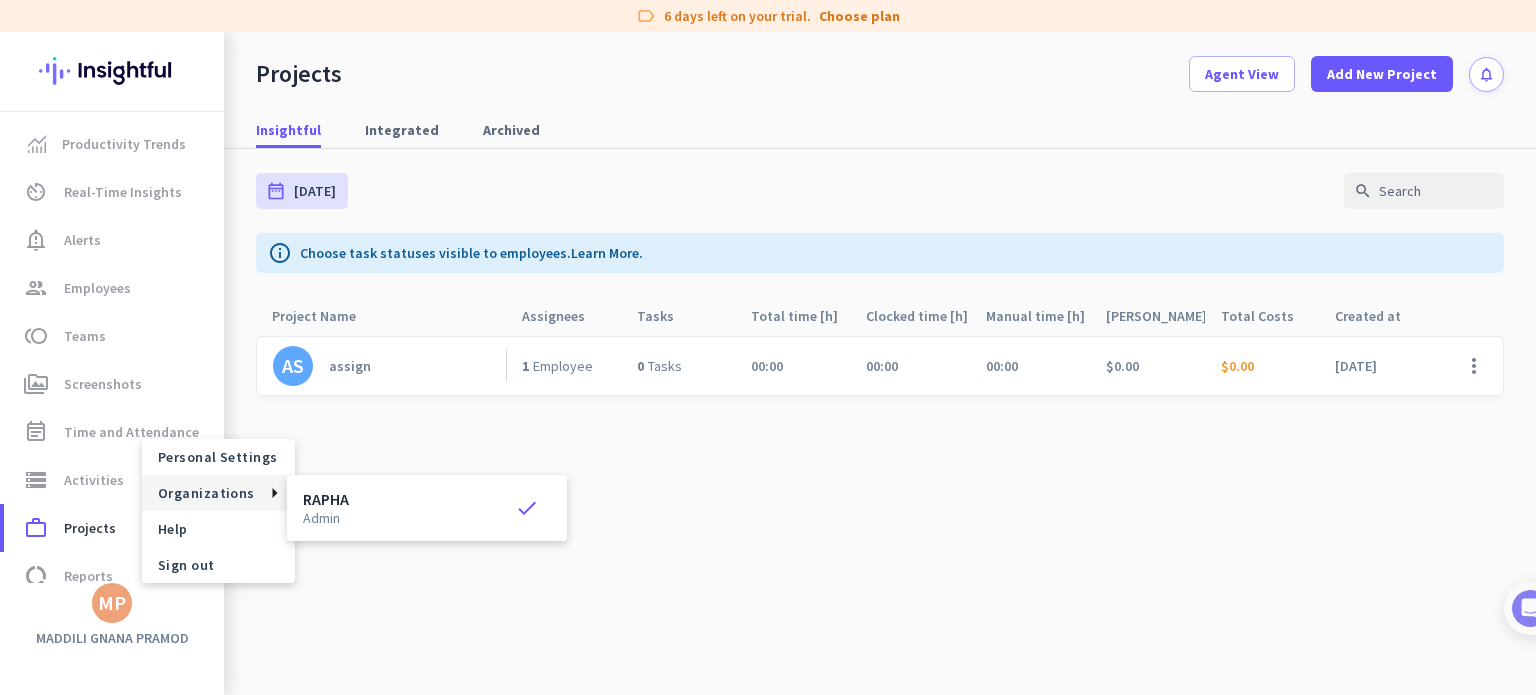 click on "Organizations" at bounding box center (206, 493) 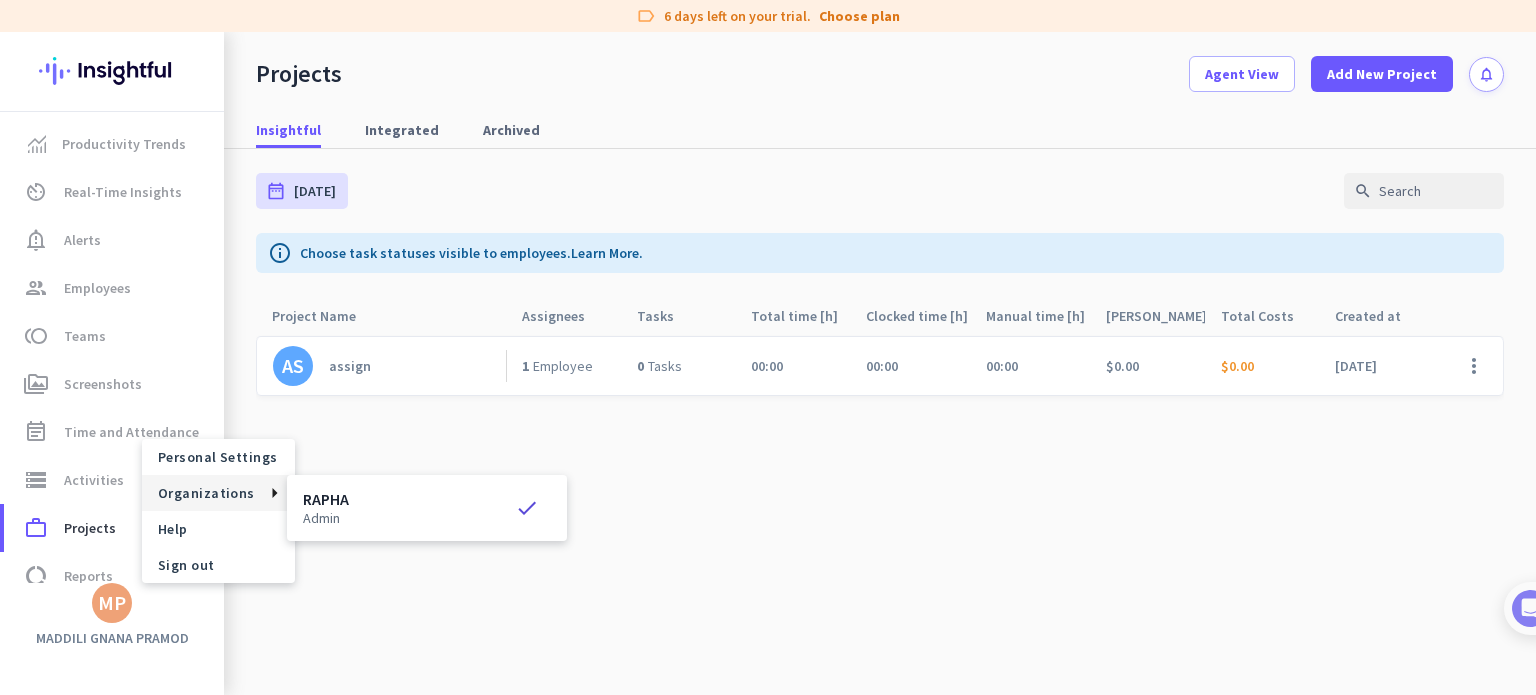 click on "RAPHA admin check" at bounding box center [427, 508] 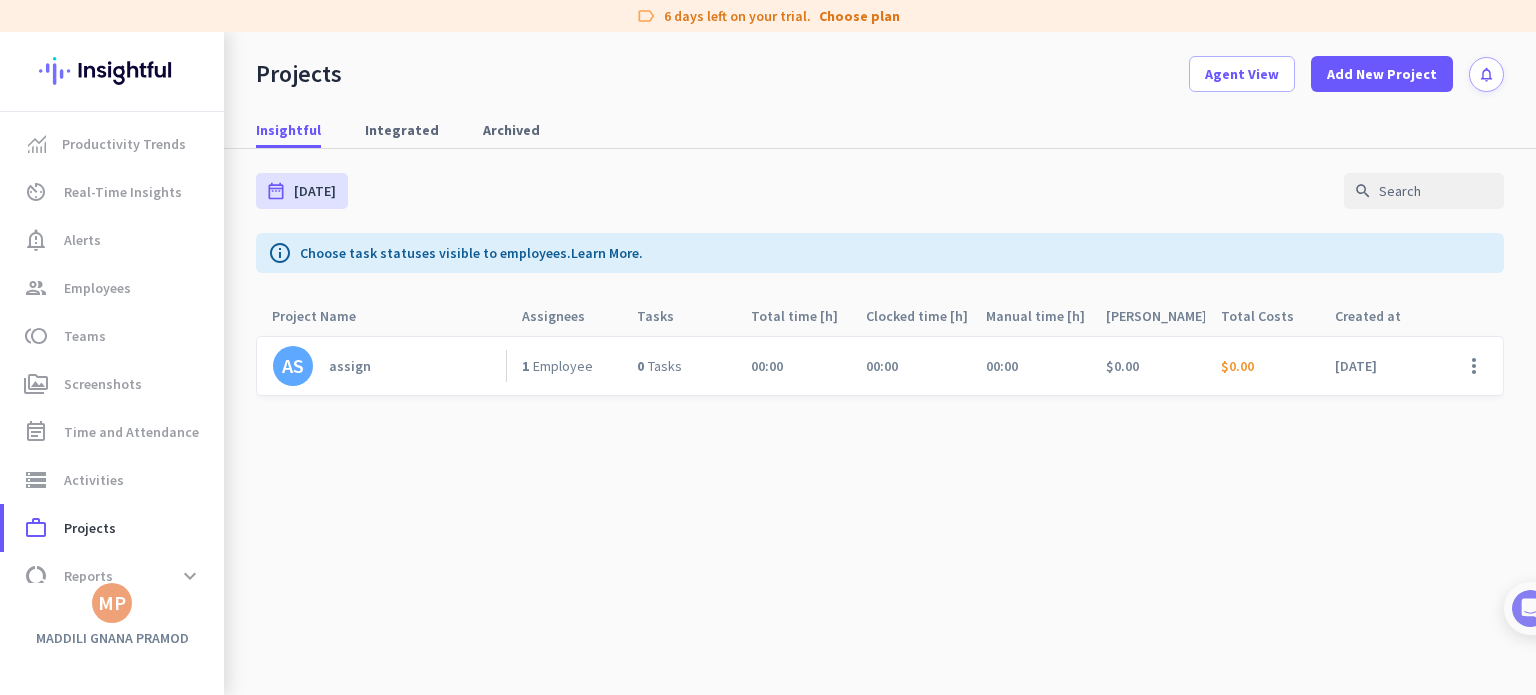 click on "MP" 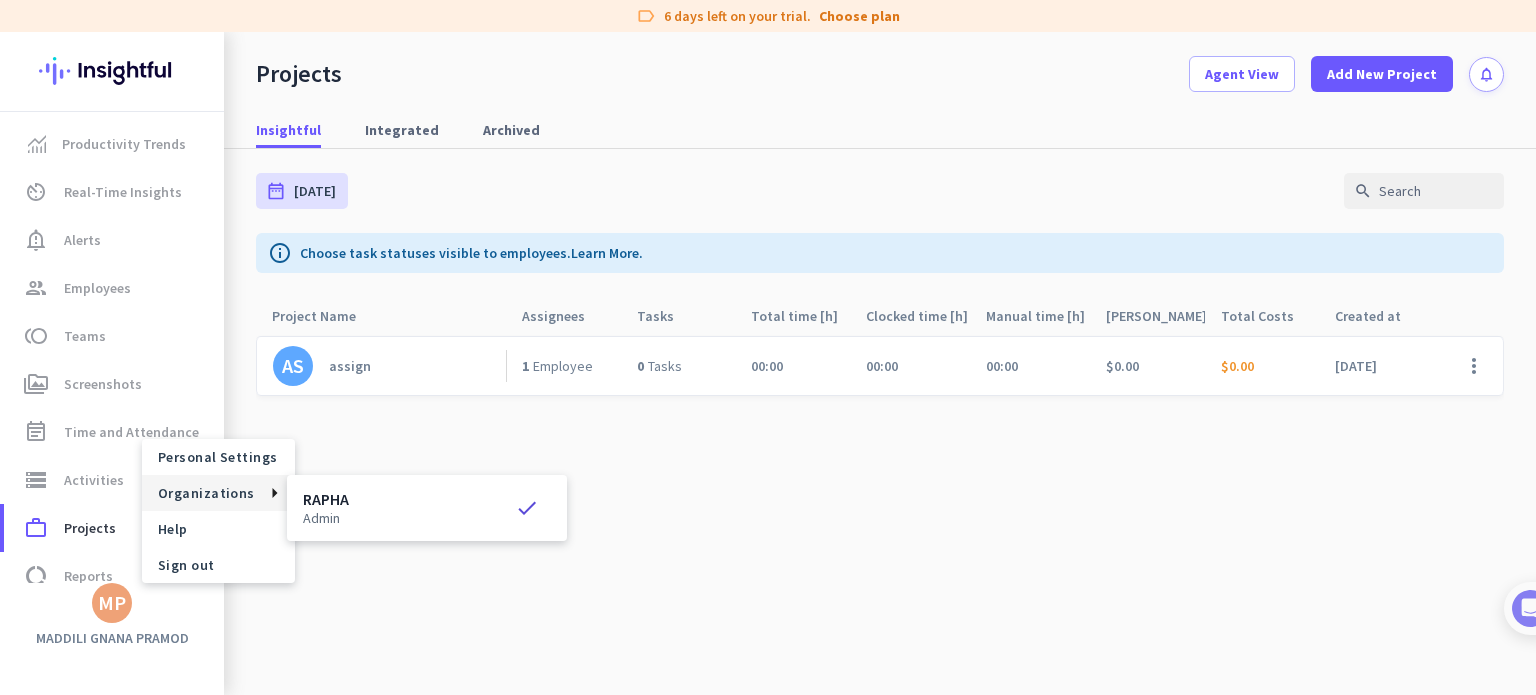 click on "RAPHA" at bounding box center (326, 499) 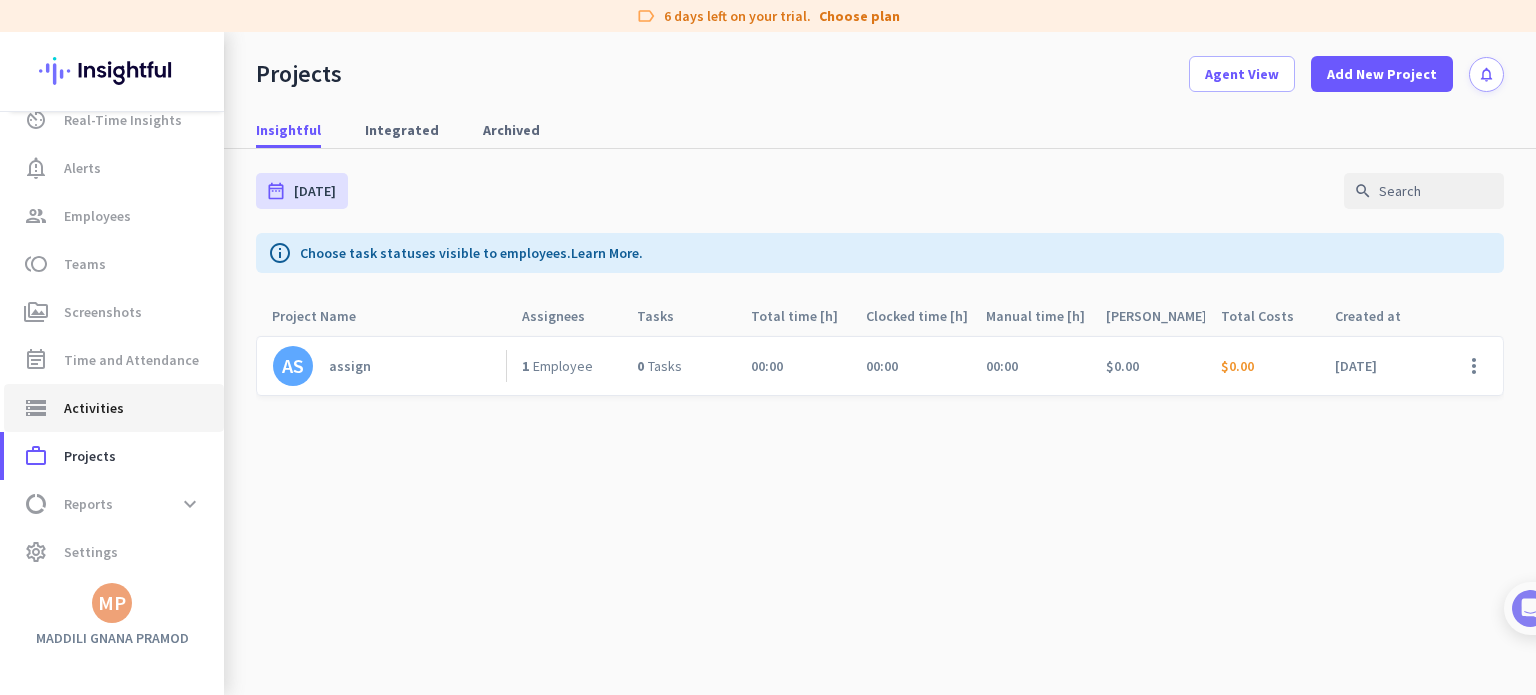 scroll, scrollTop: 0, scrollLeft: 0, axis: both 